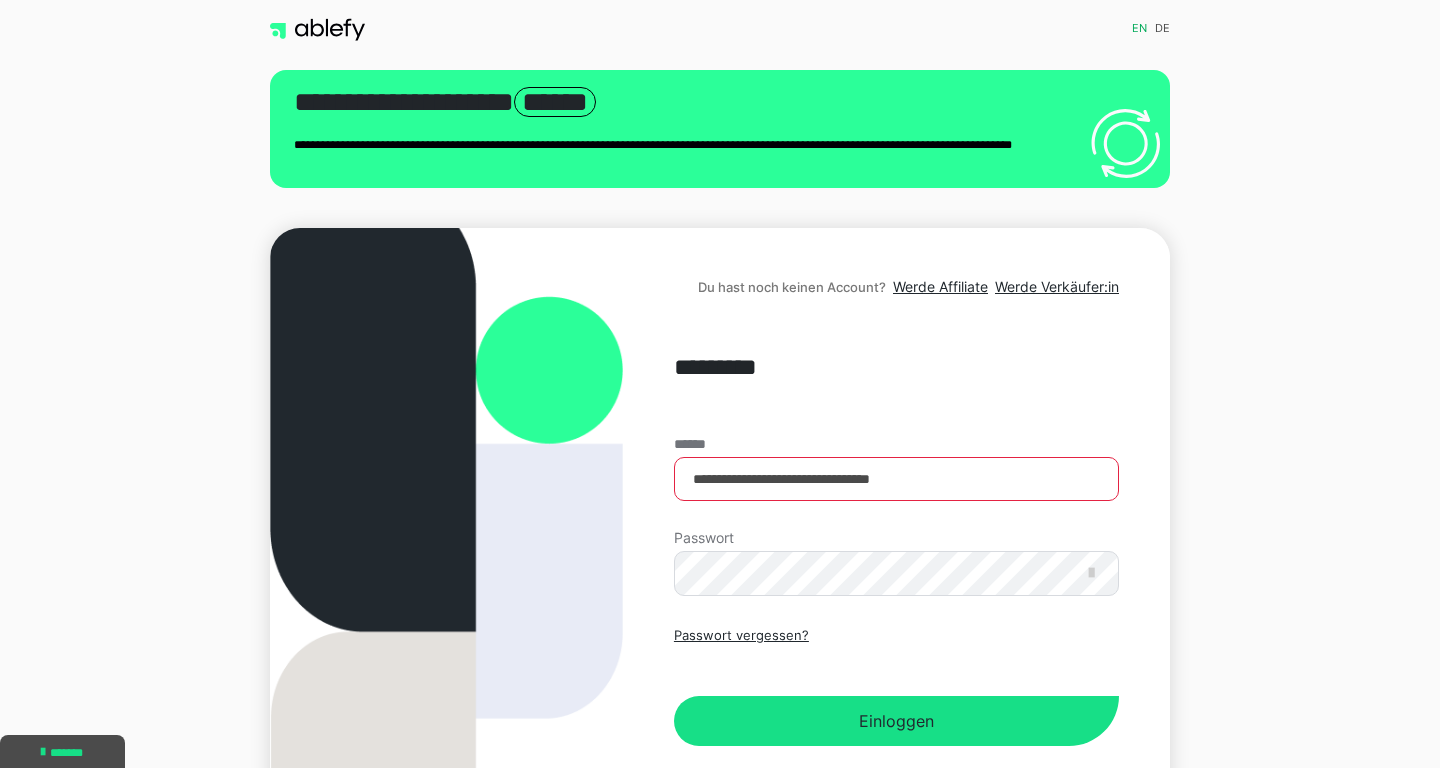 scroll, scrollTop: 0, scrollLeft: 0, axis: both 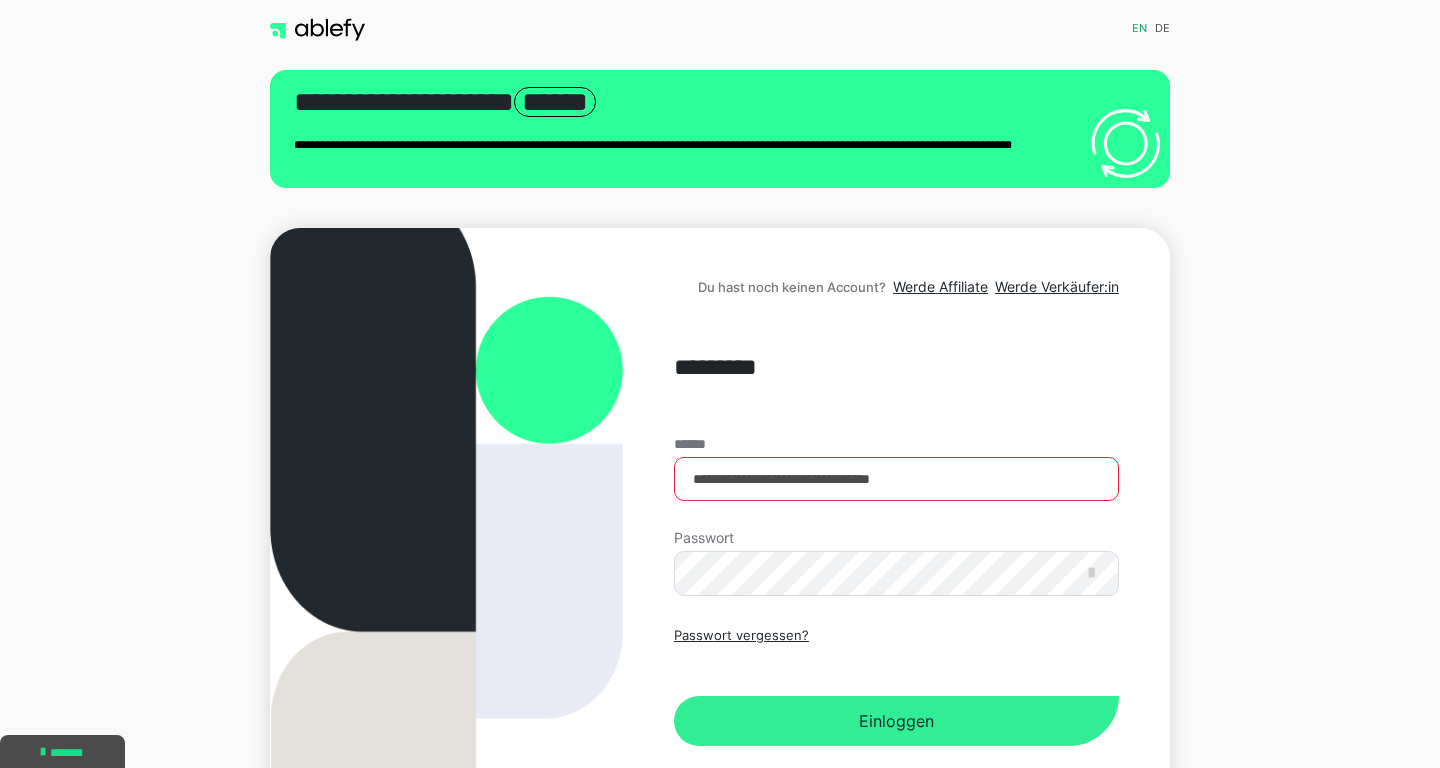 click on "Einloggen" at bounding box center [896, 721] 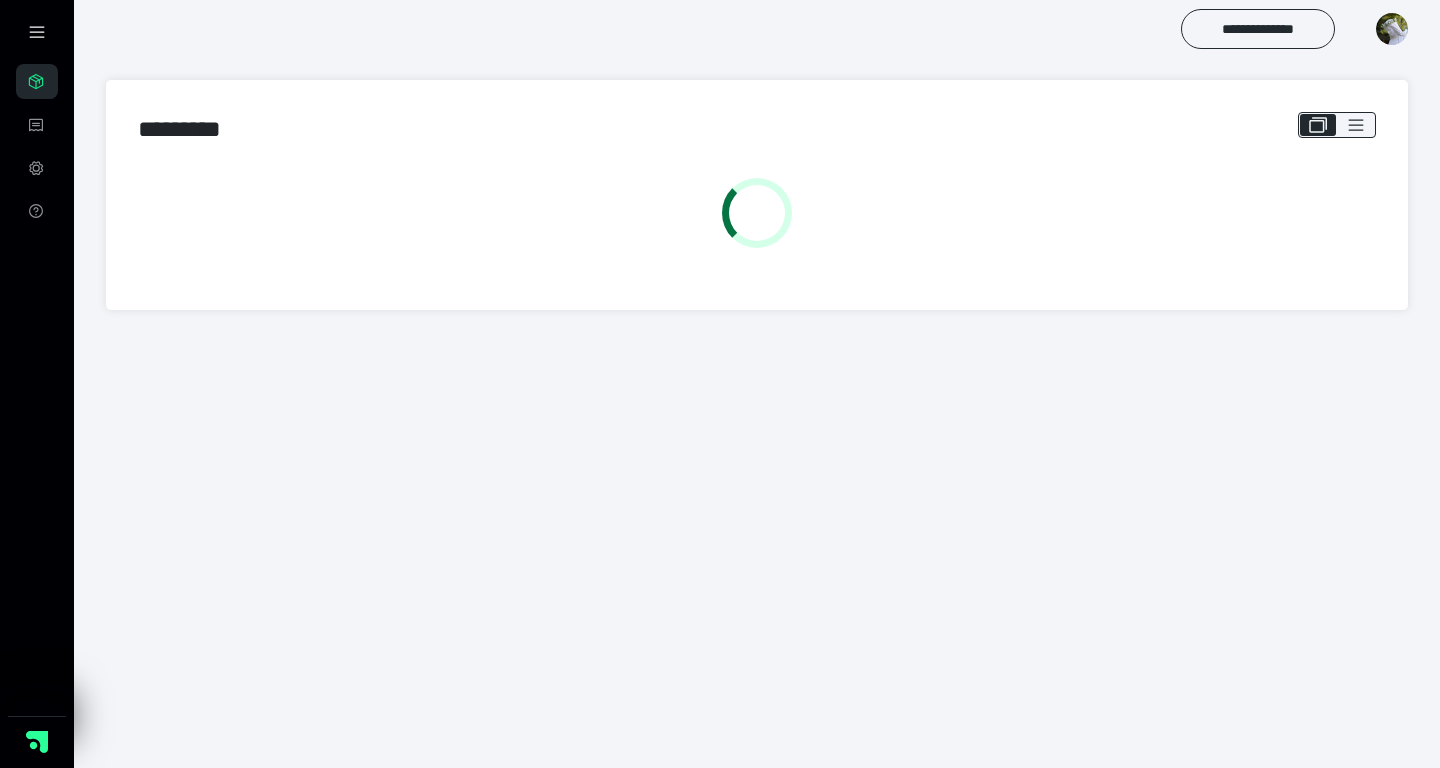 scroll, scrollTop: 0, scrollLeft: 0, axis: both 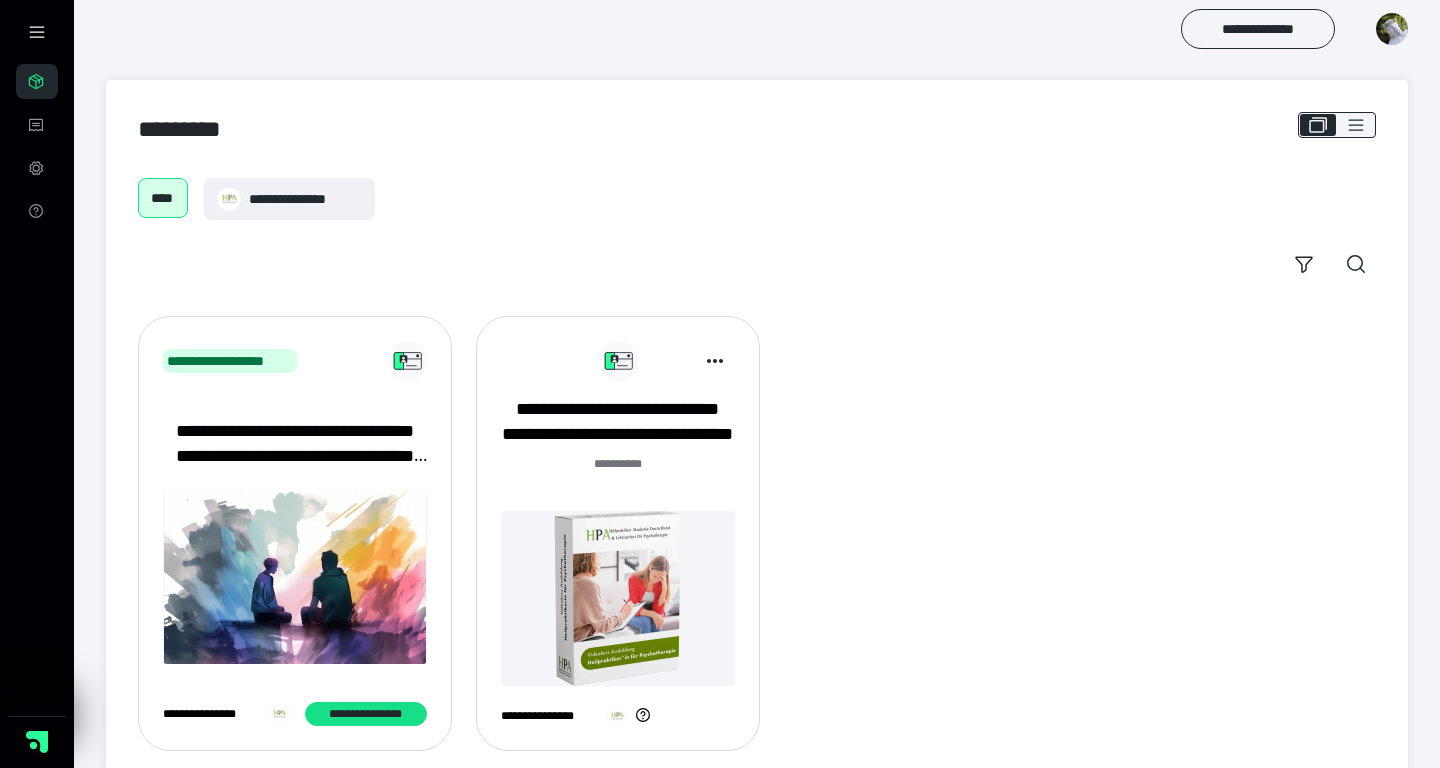 click at bounding box center [618, 598] 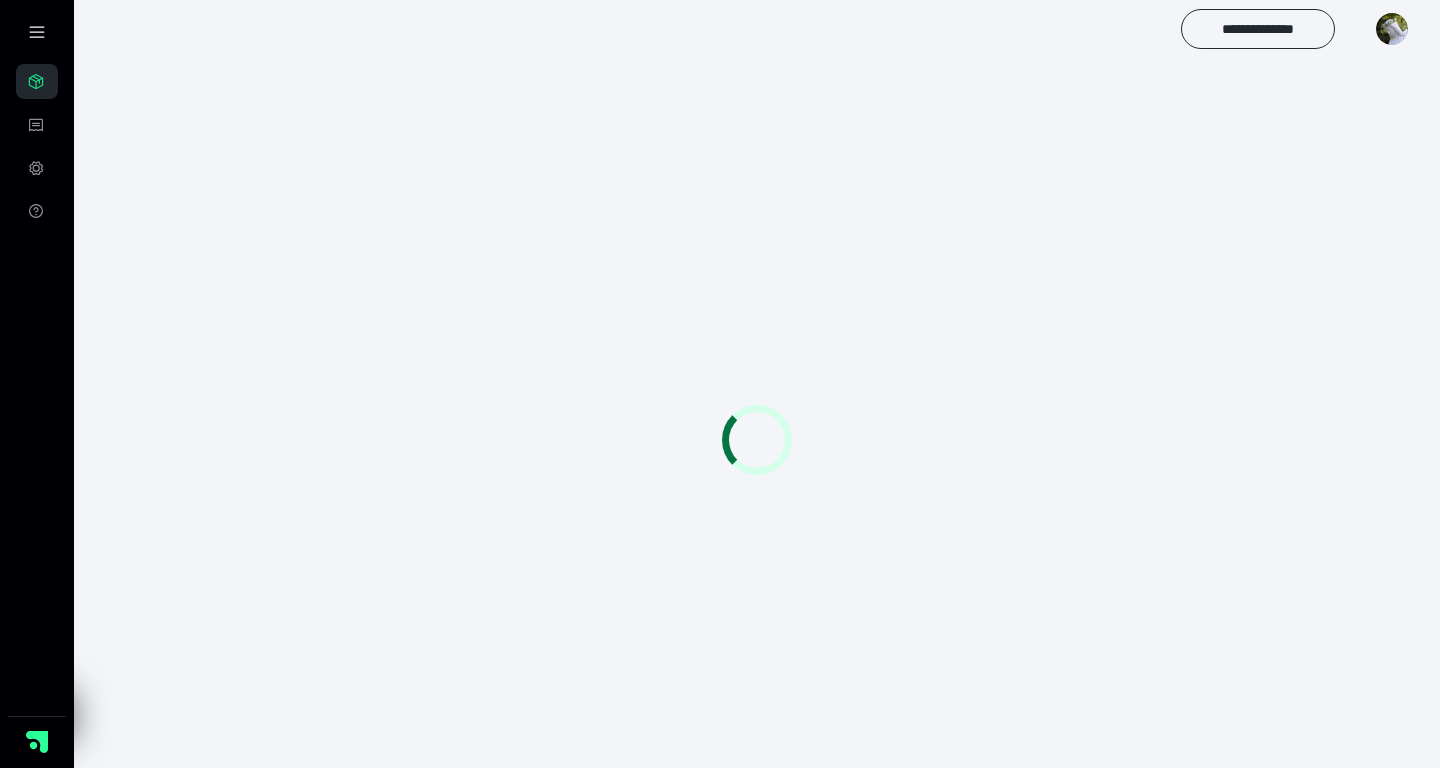 scroll, scrollTop: 0, scrollLeft: 0, axis: both 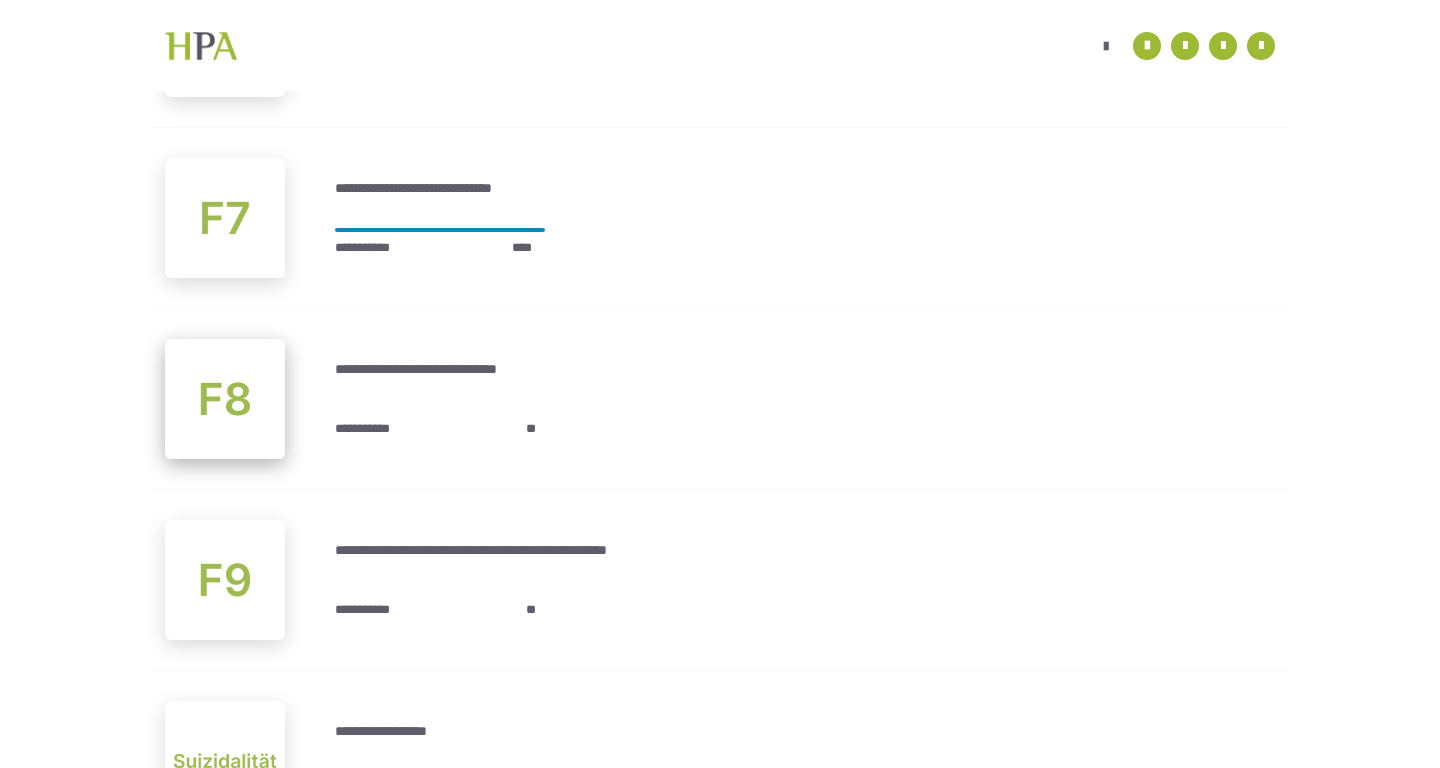 click at bounding box center (225, 399) 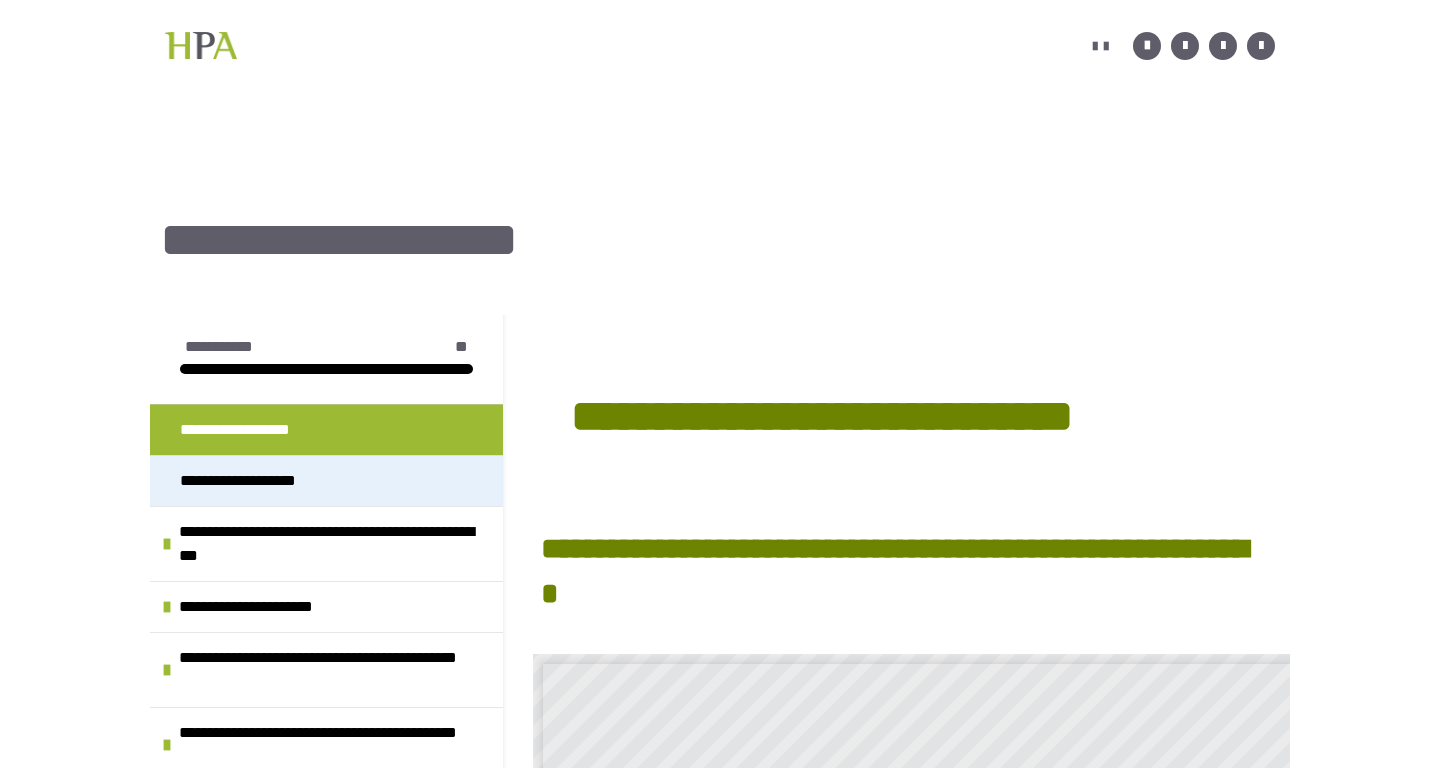 click on "**********" at bounding box center (257, 481) 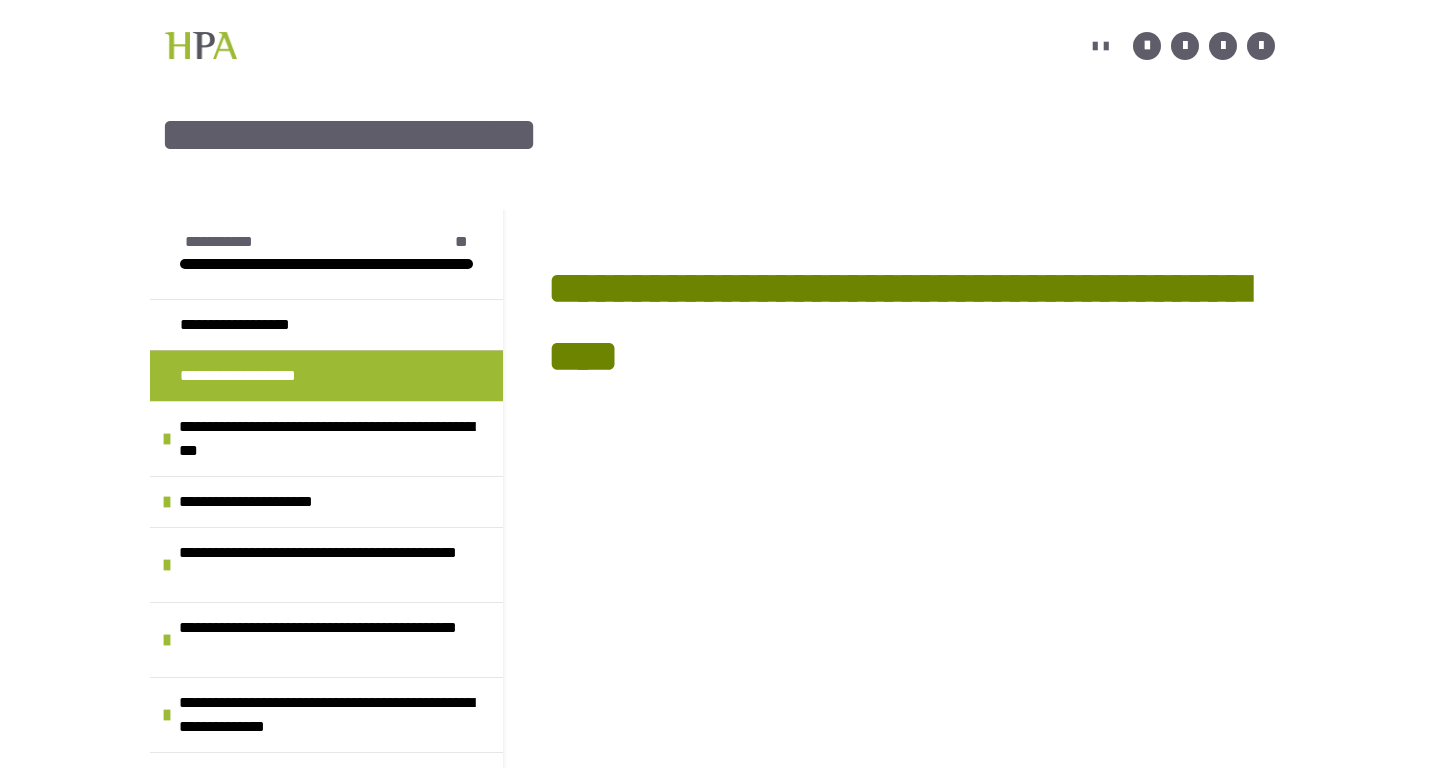 scroll, scrollTop: 164, scrollLeft: 0, axis: vertical 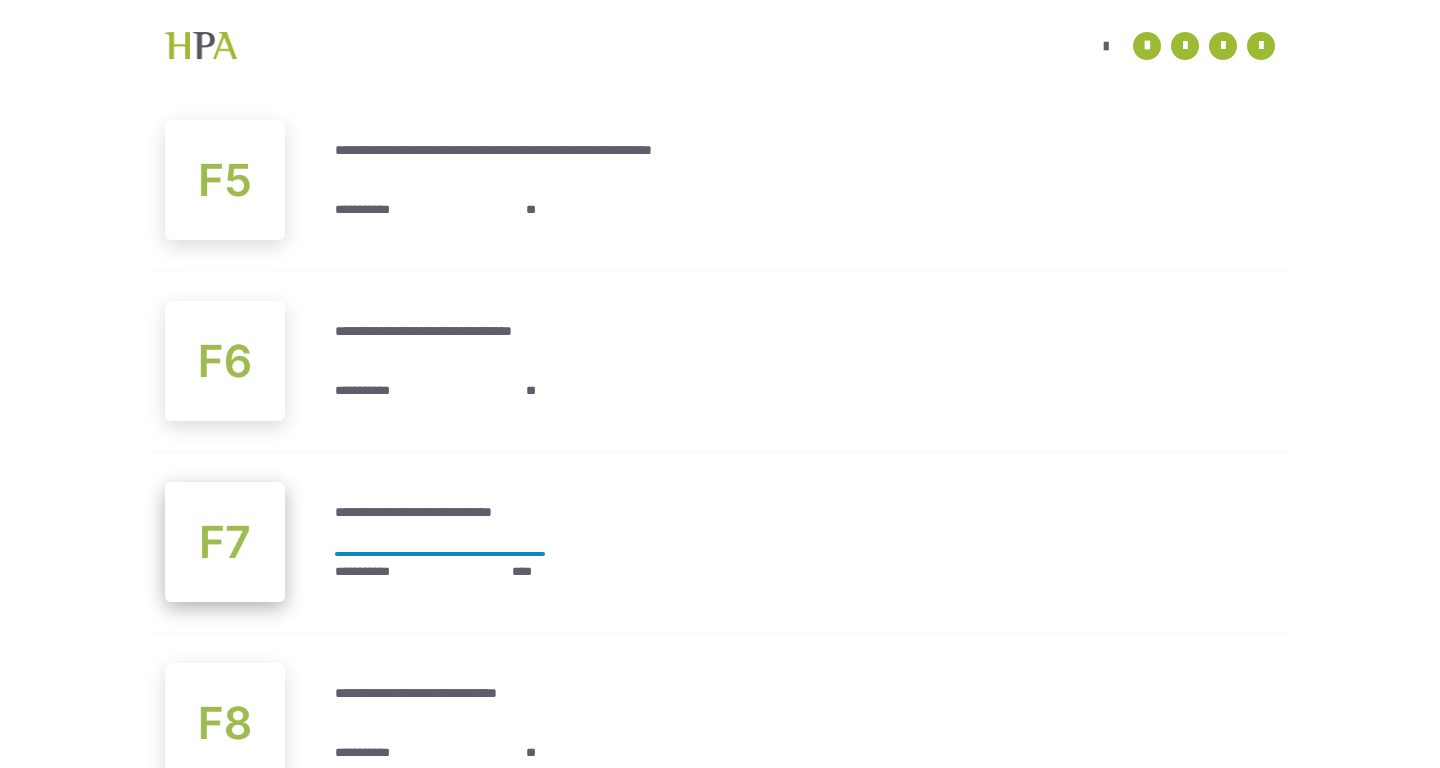 click at bounding box center [225, 542] 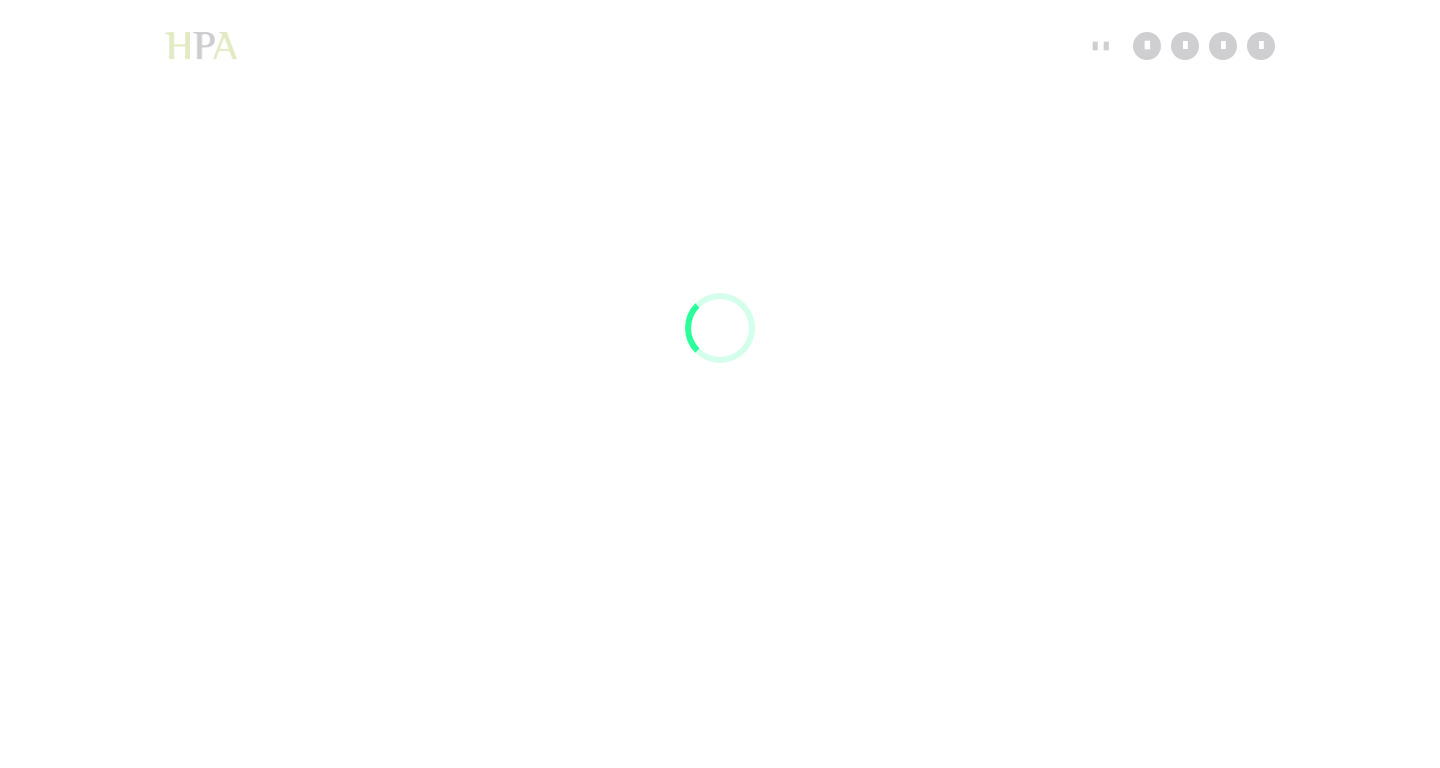 scroll, scrollTop: 56, scrollLeft: 0, axis: vertical 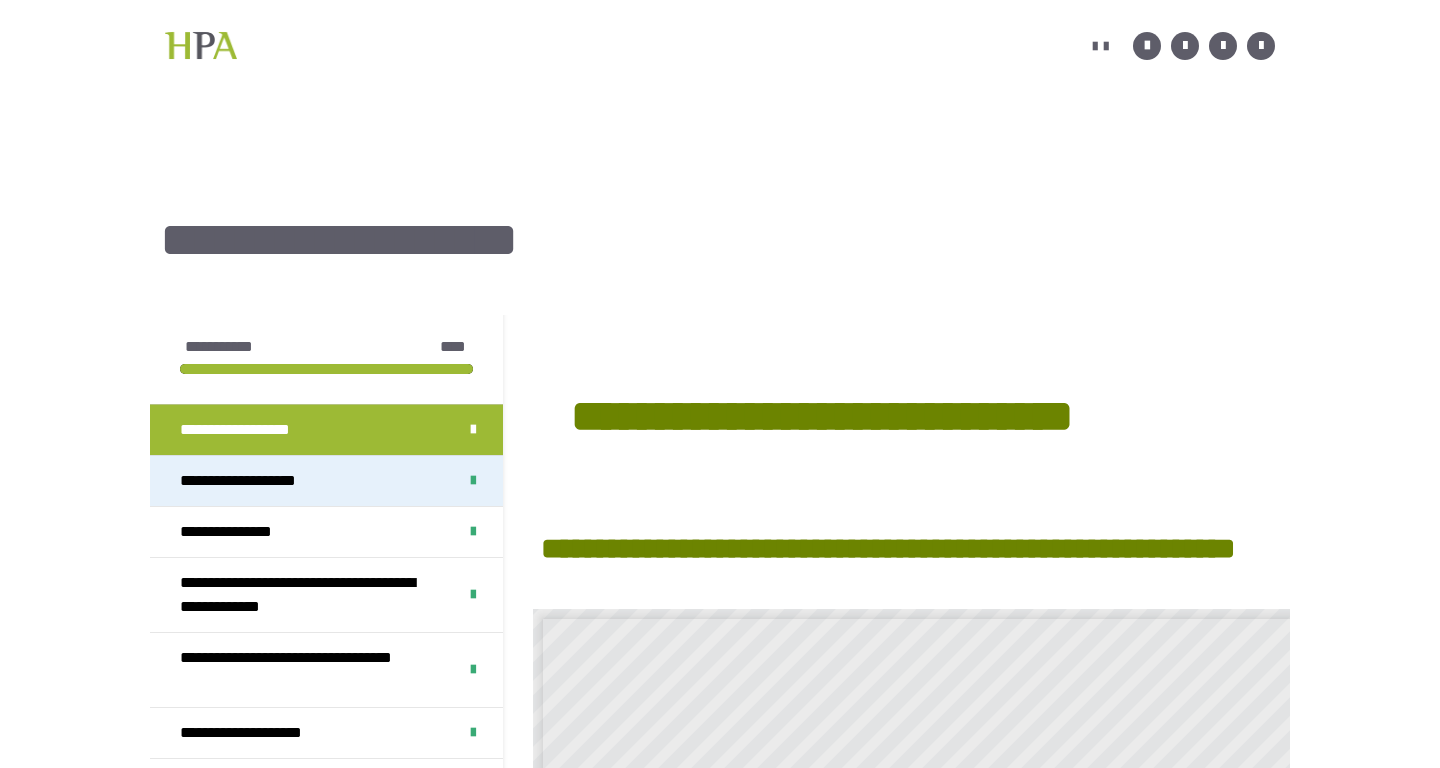 click on "**********" at bounding box center (257, 481) 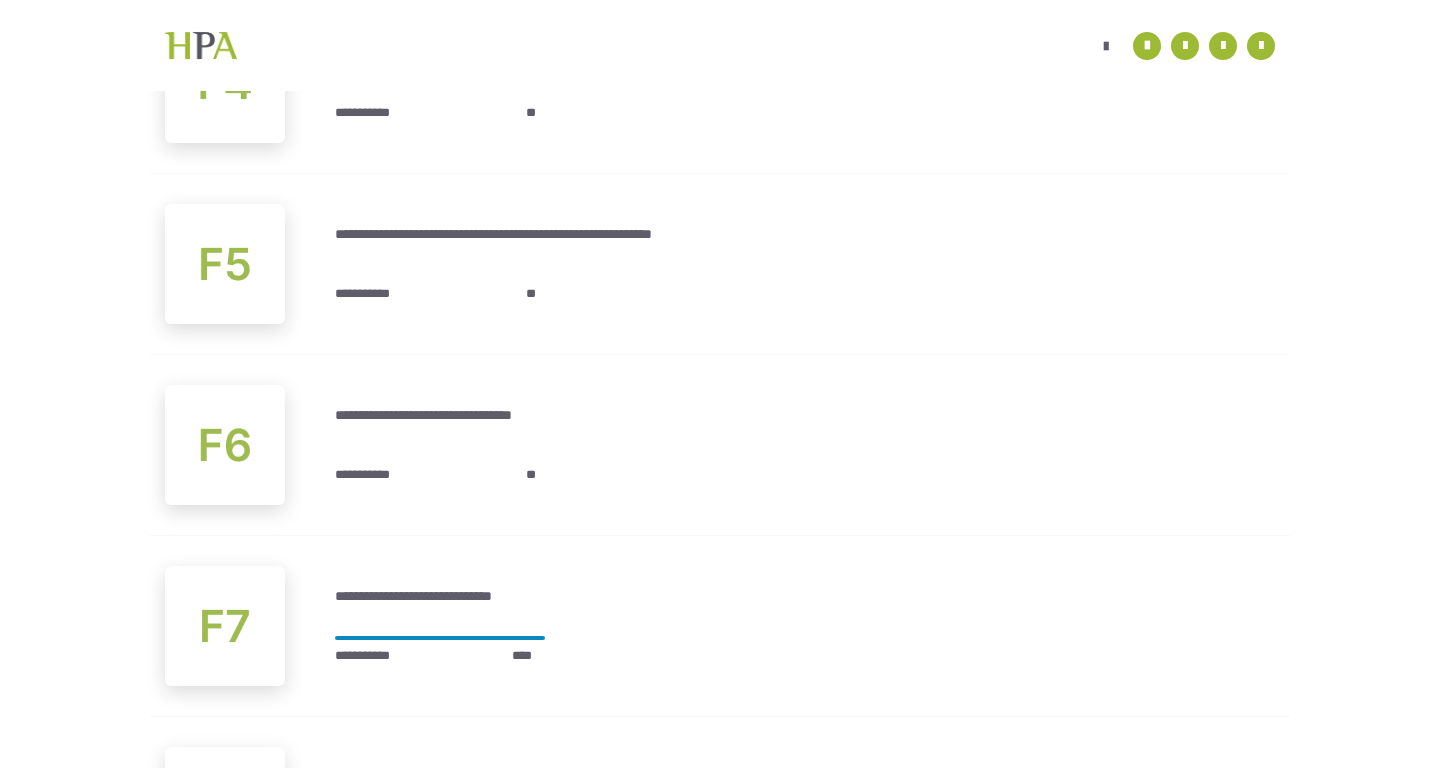 scroll, scrollTop: 2160, scrollLeft: 0, axis: vertical 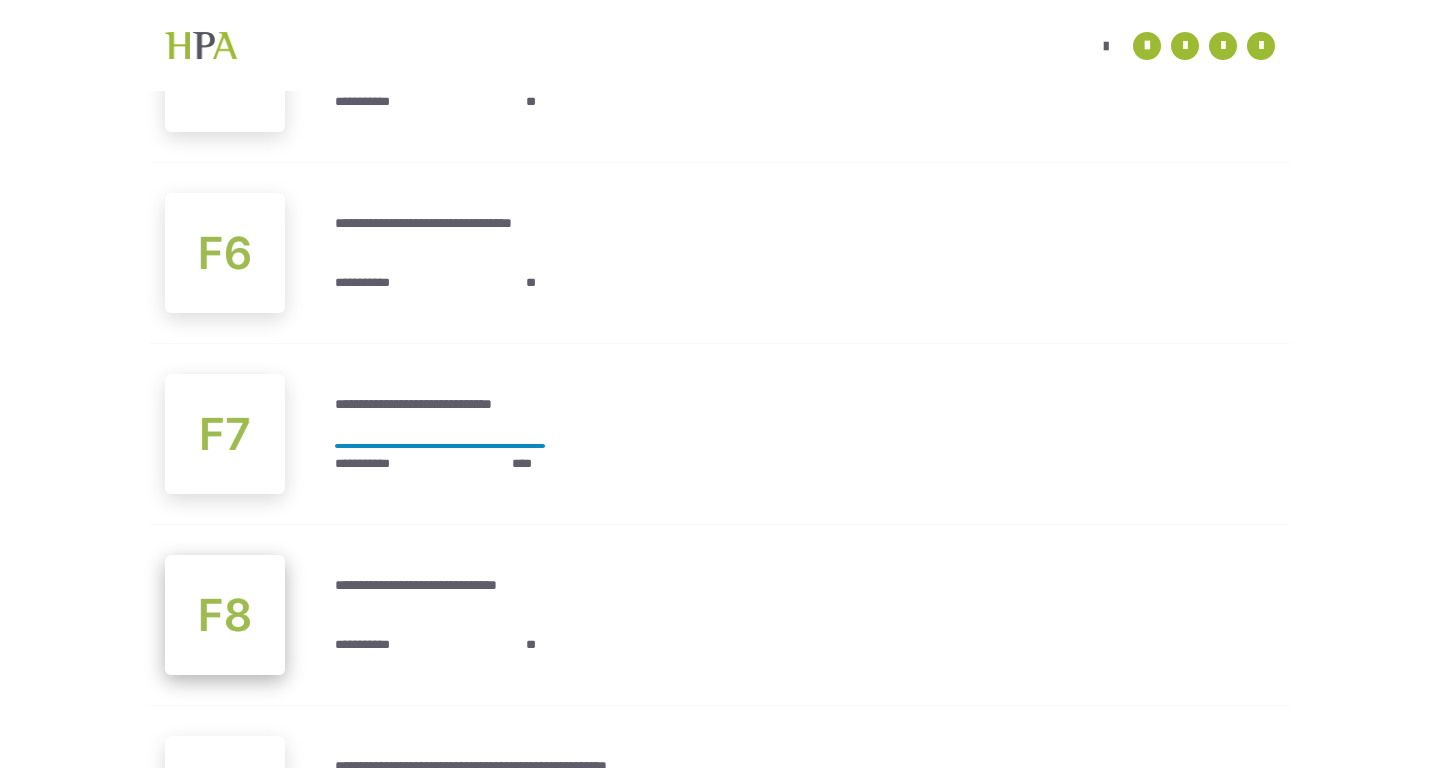 click at bounding box center [225, 615] 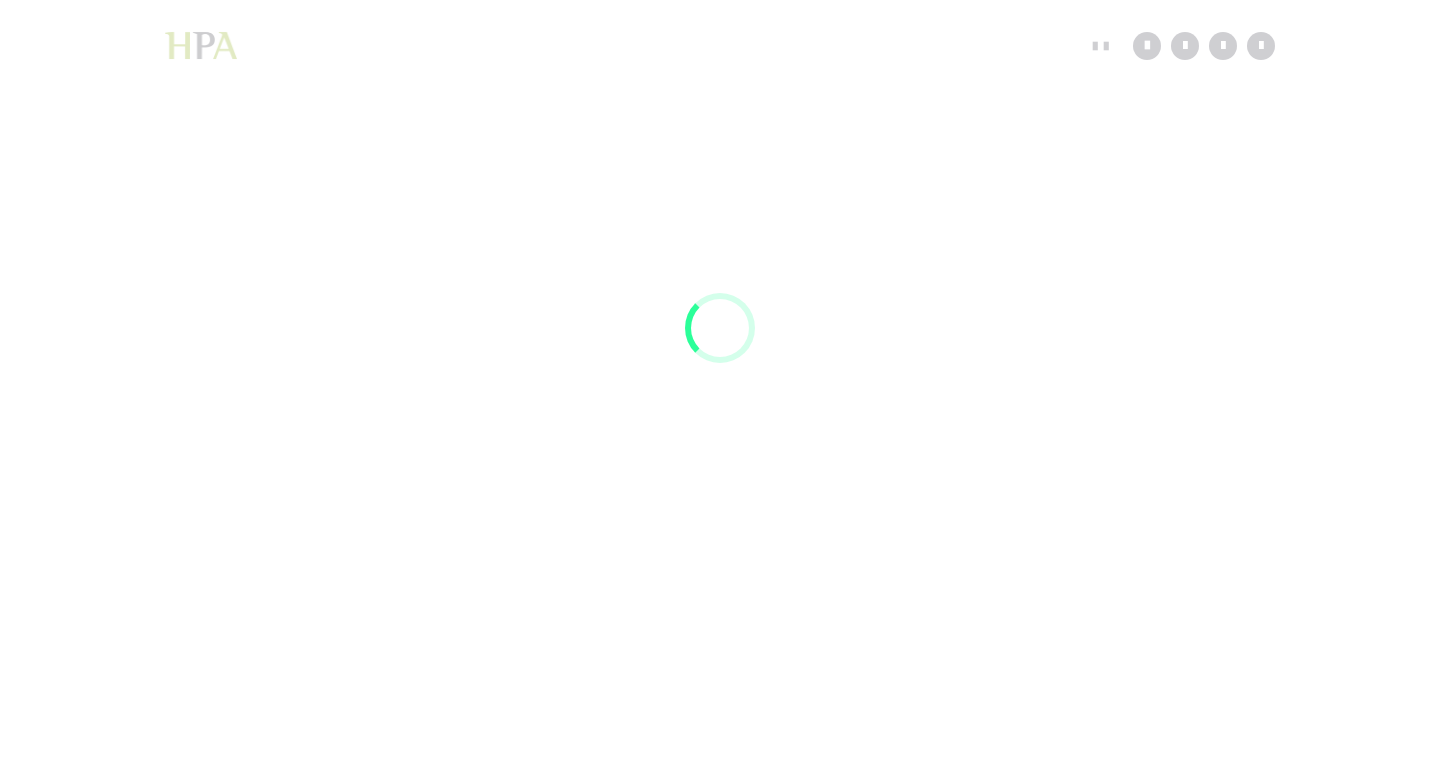 scroll, scrollTop: 56, scrollLeft: 0, axis: vertical 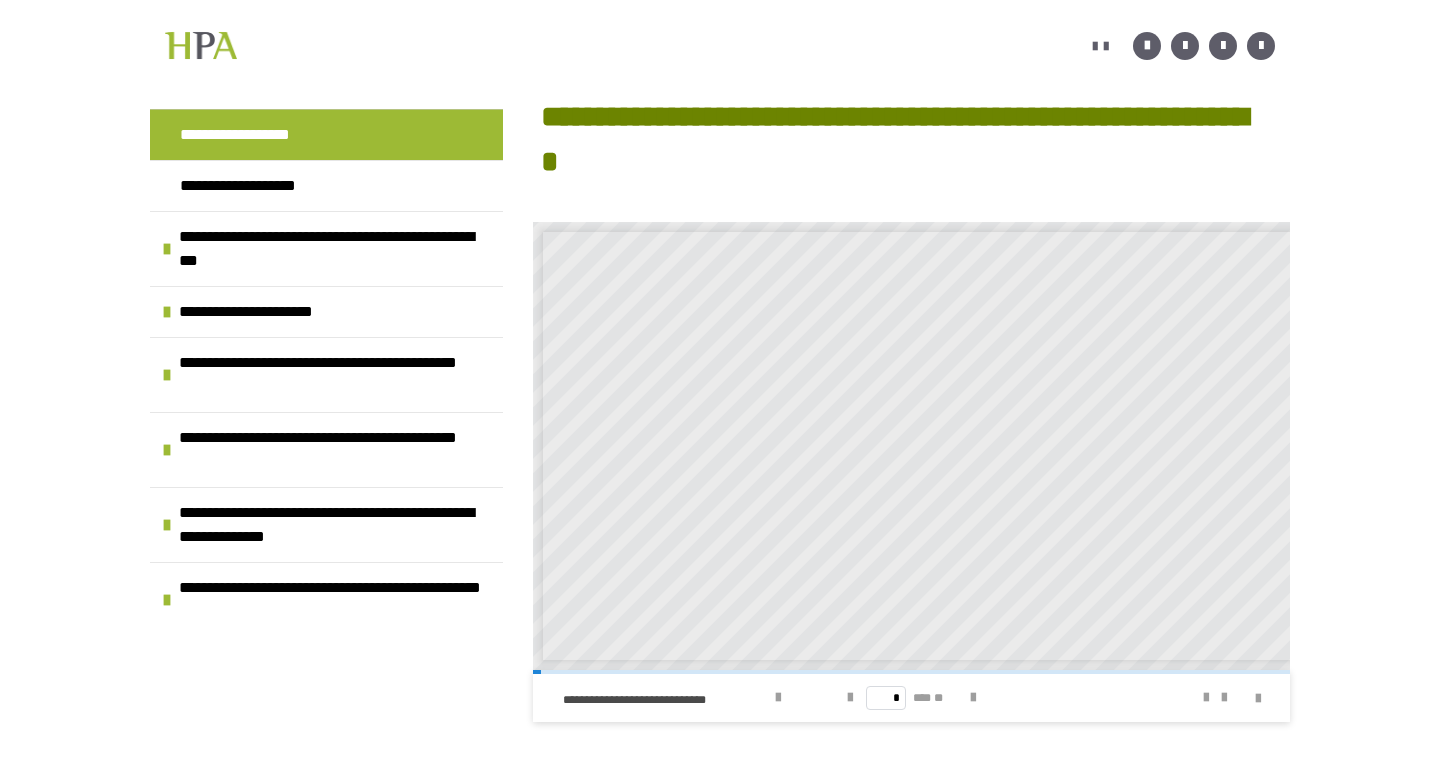 click on "**********" at bounding box center [326, 134] 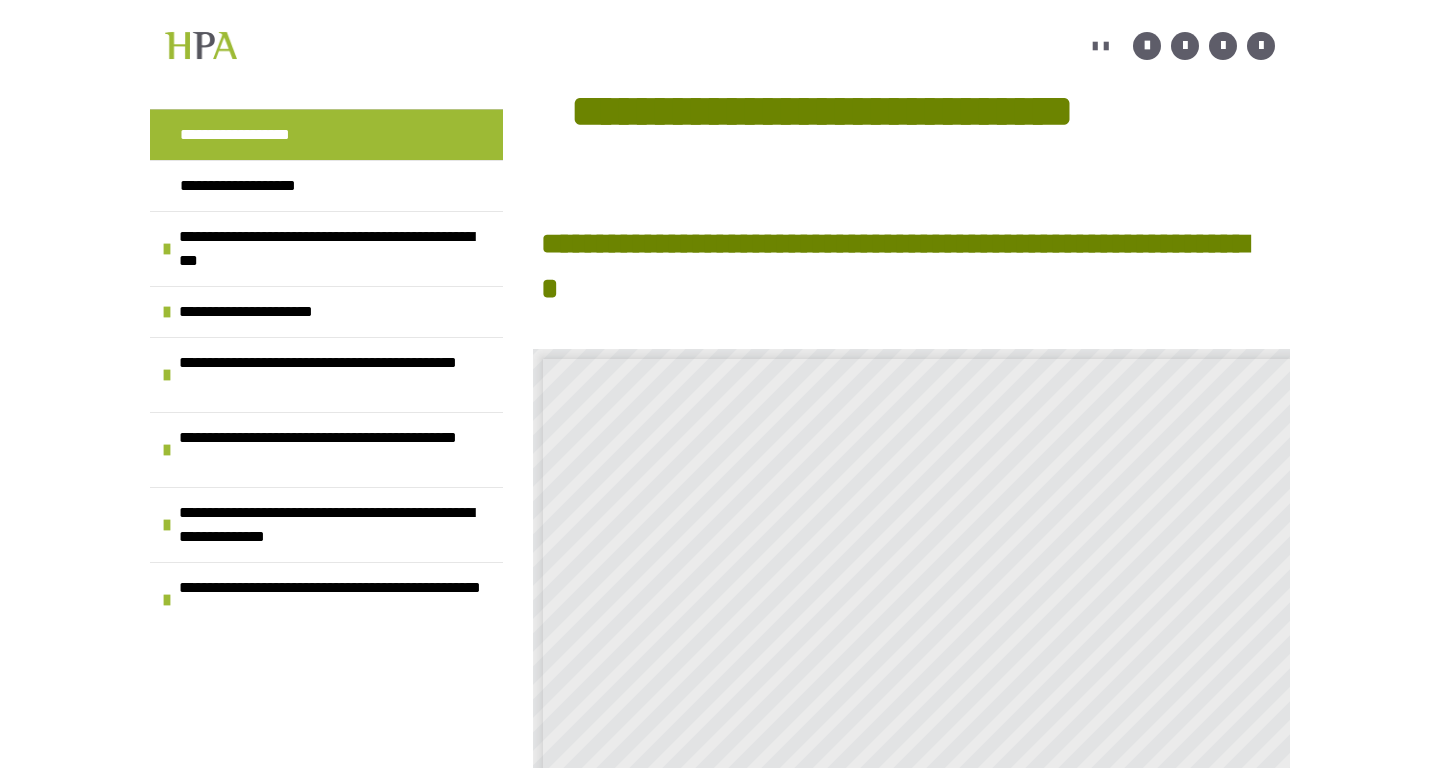 scroll, scrollTop: 3, scrollLeft: 0, axis: vertical 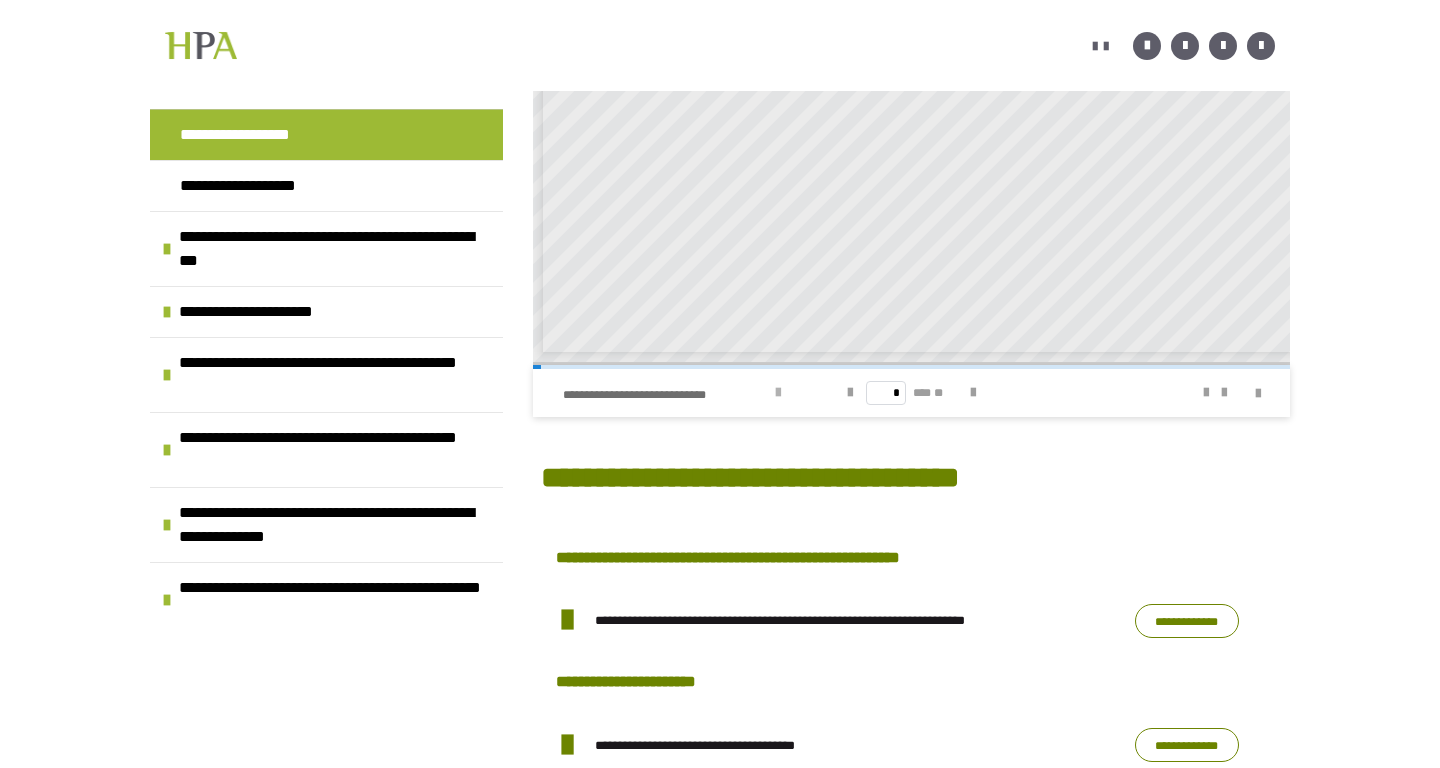 click at bounding box center (778, 393) 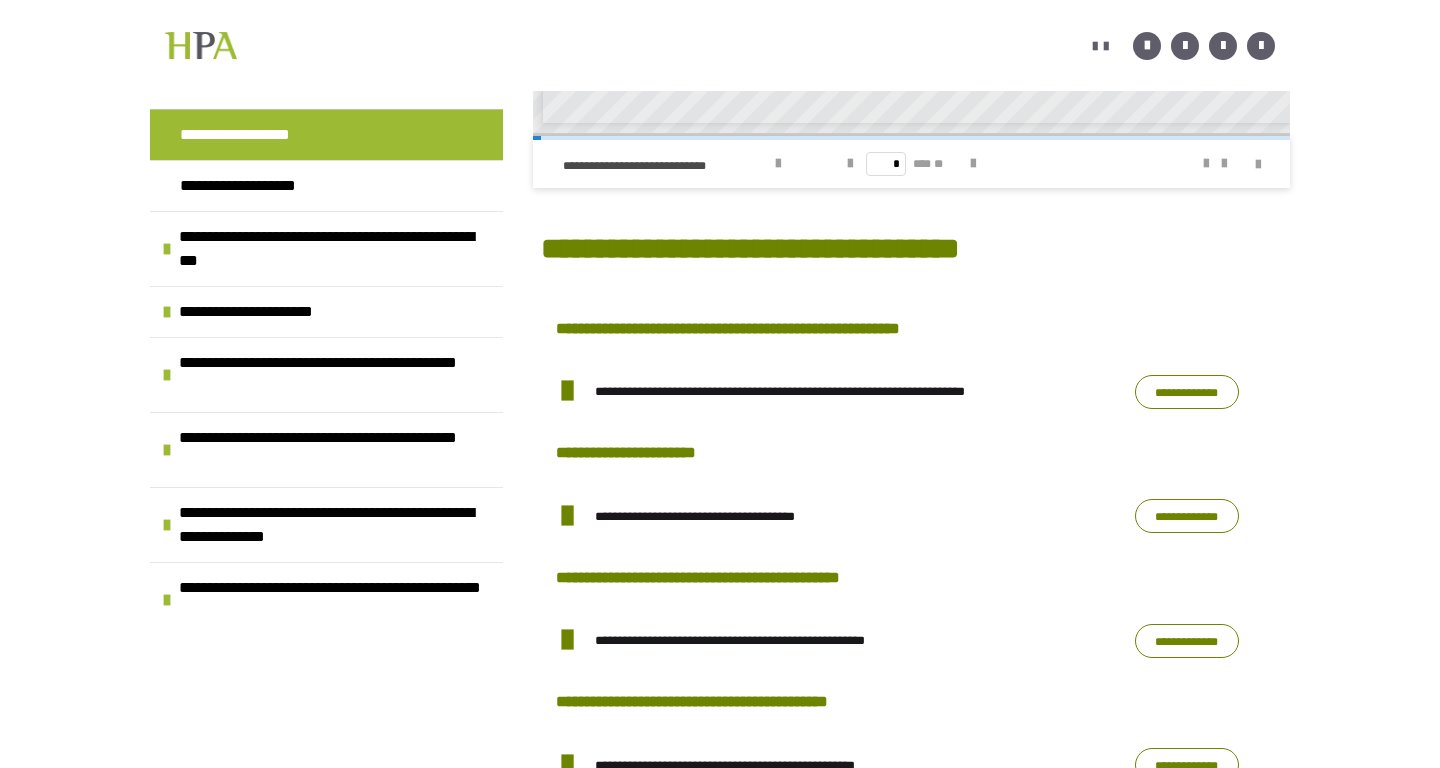 scroll, scrollTop: 968, scrollLeft: 0, axis: vertical 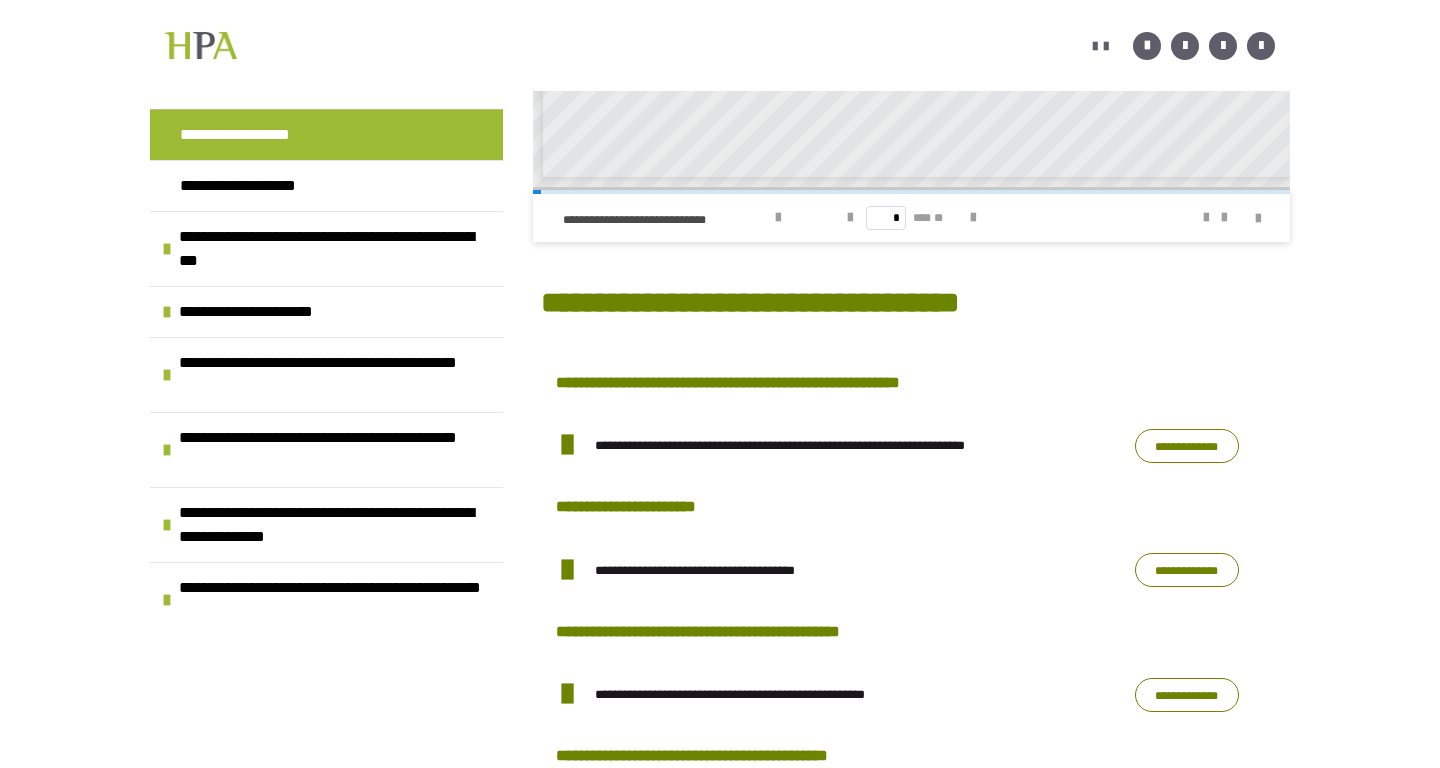 click on "**********" at bounding box center (1187, 446) 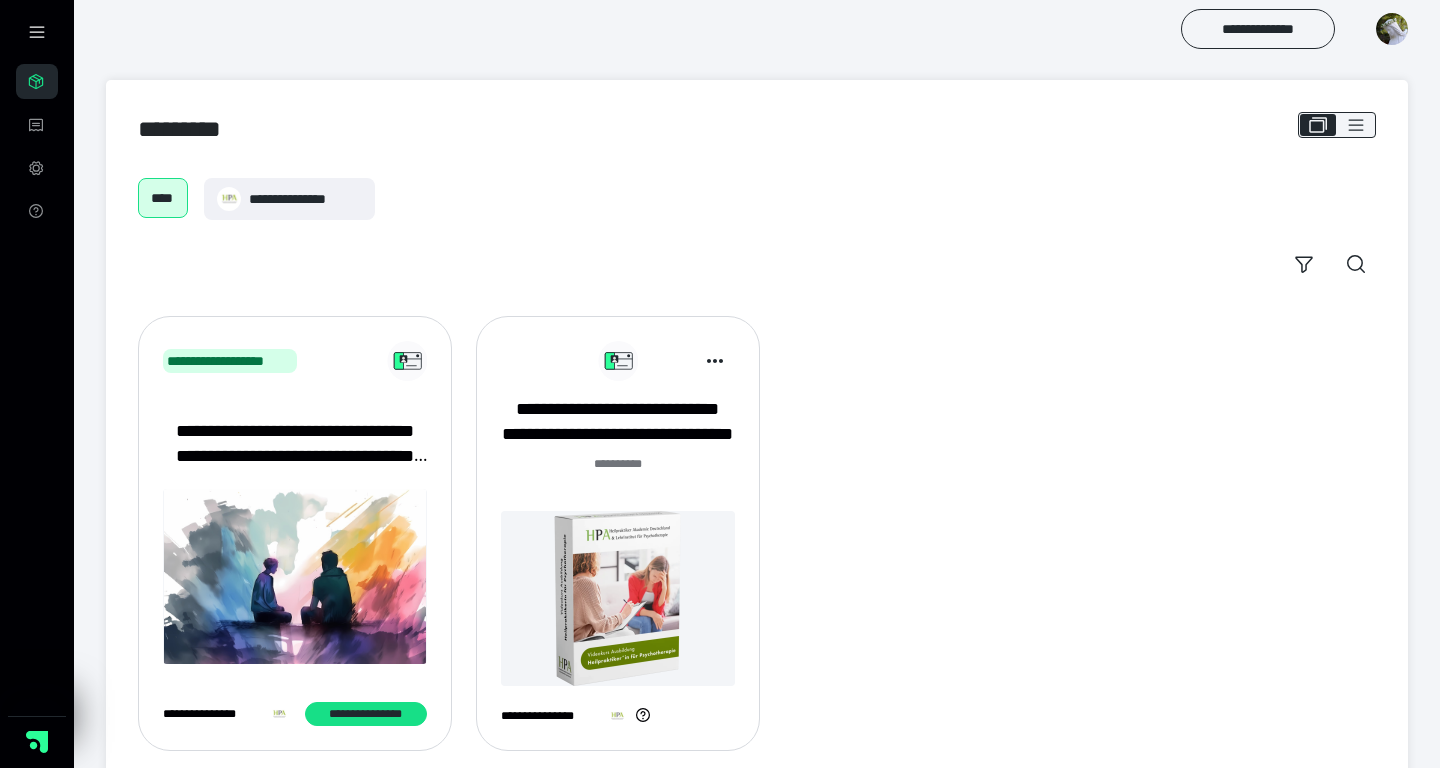 scroll, scrollTop: 0, scrollLeft: 0, axis: both 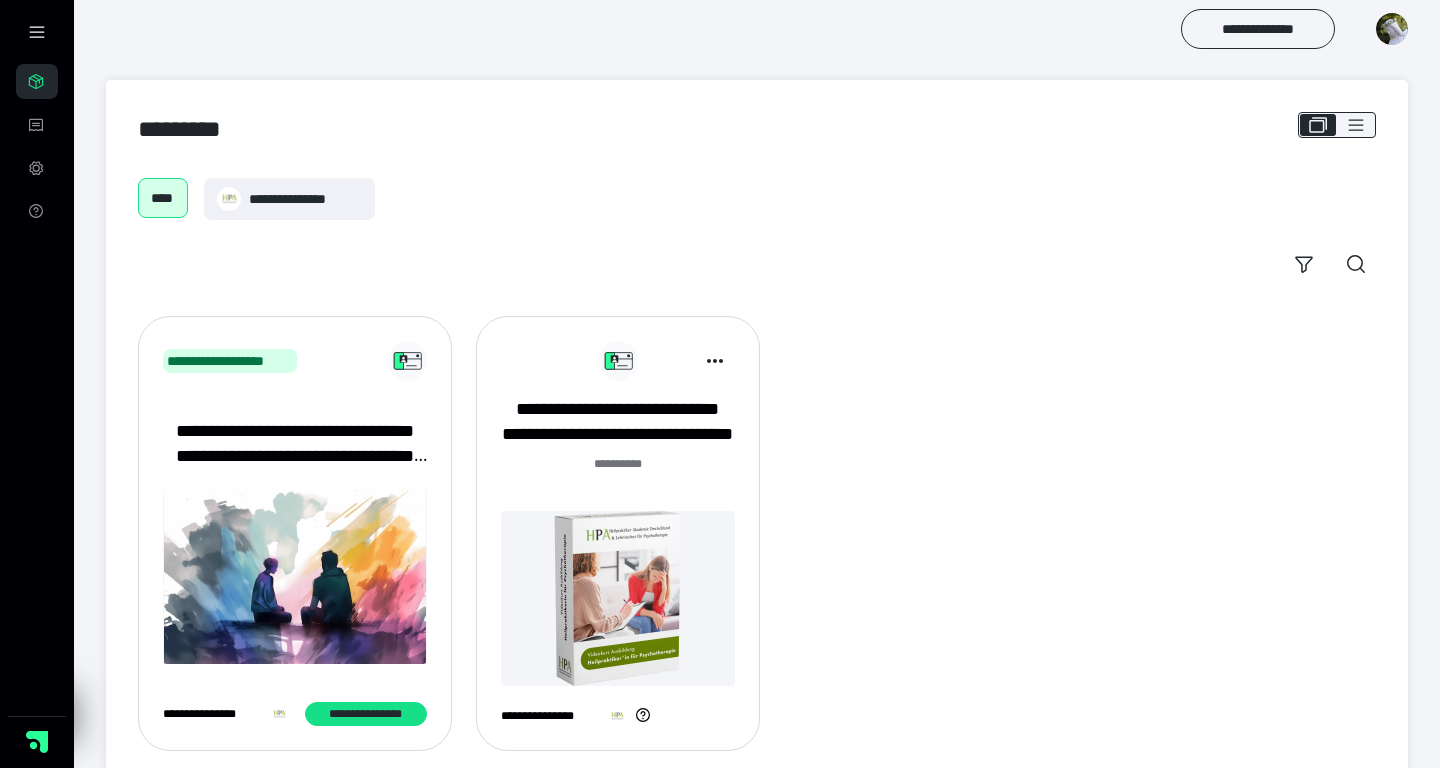 click at bounding box center (618, 598) 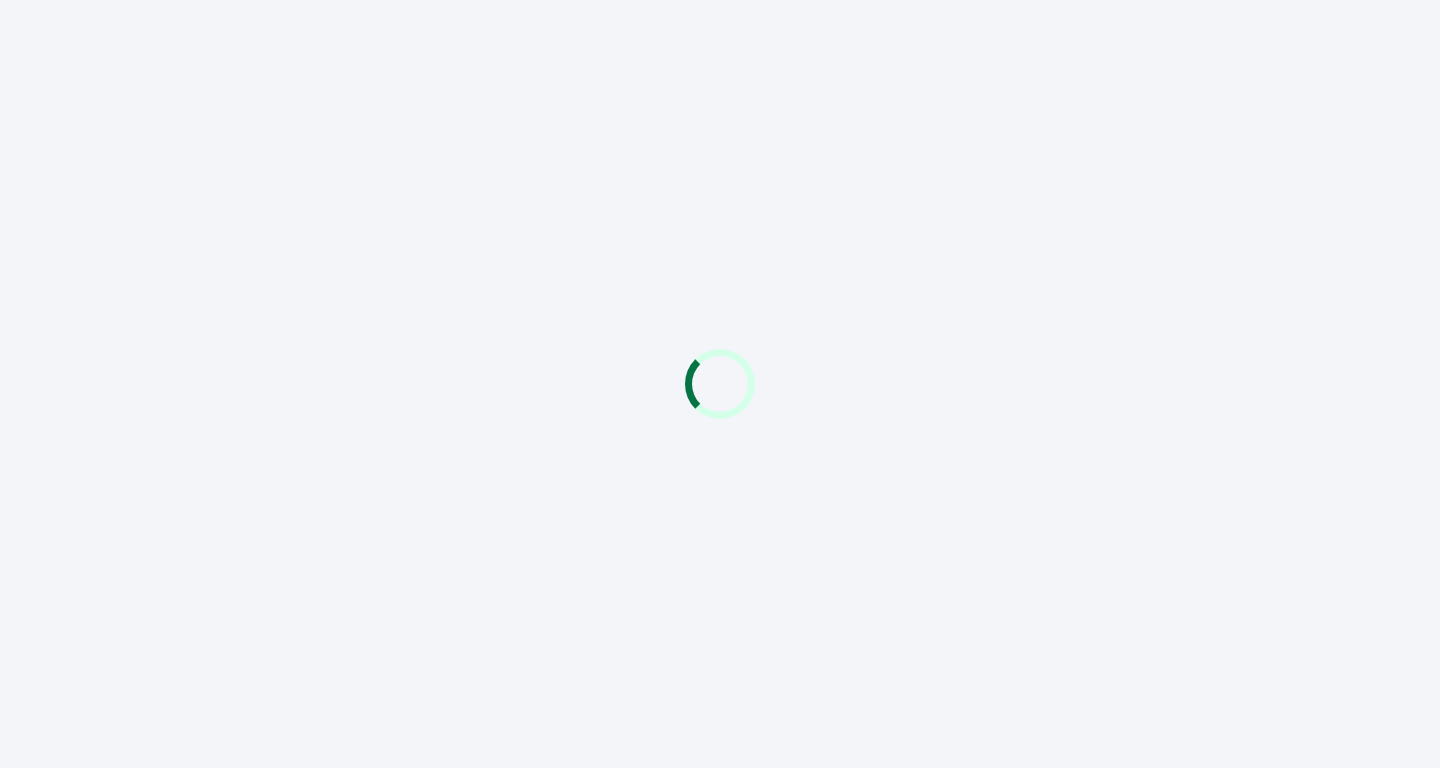 scroll, scrollTop: 0, scrollLeft: 0, axis: both 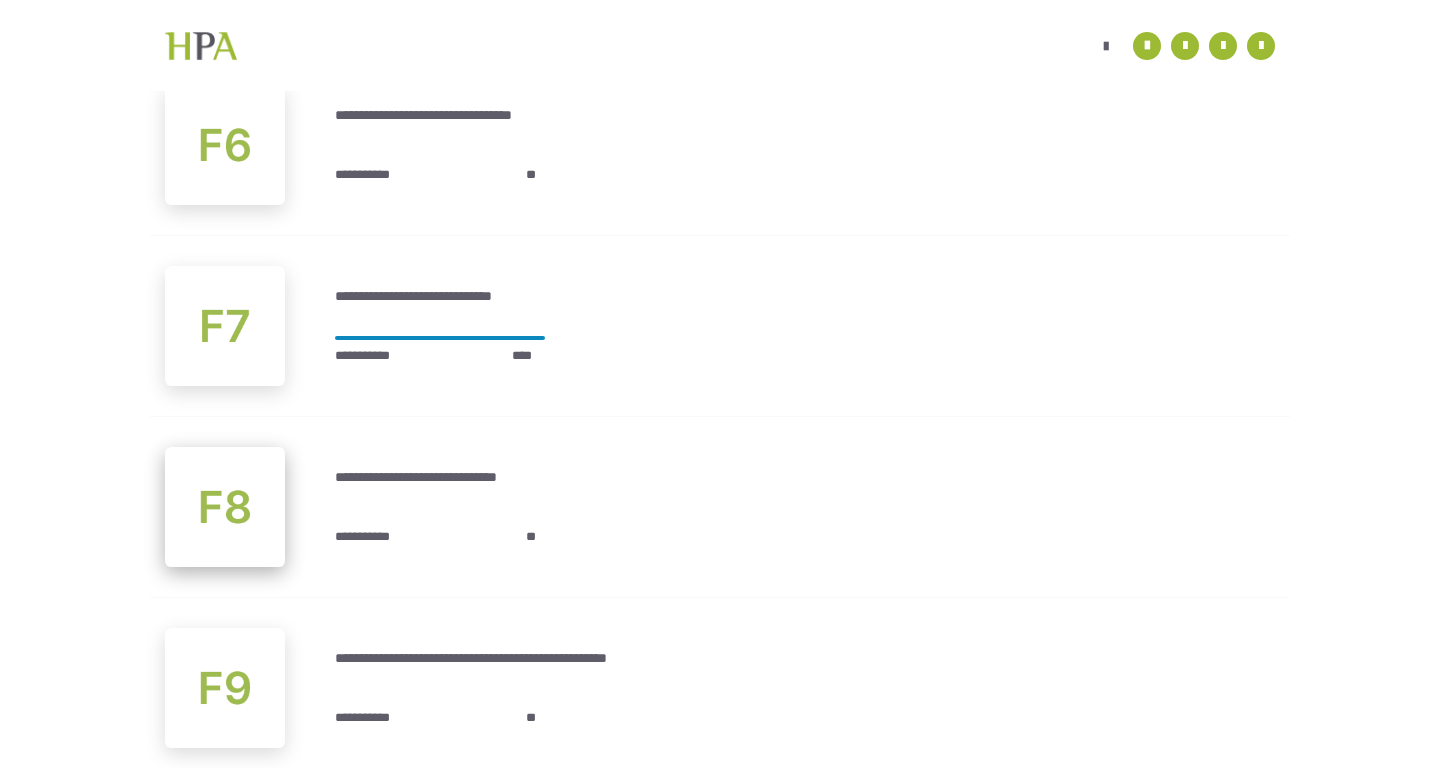 click at bounding box center [225, 507] 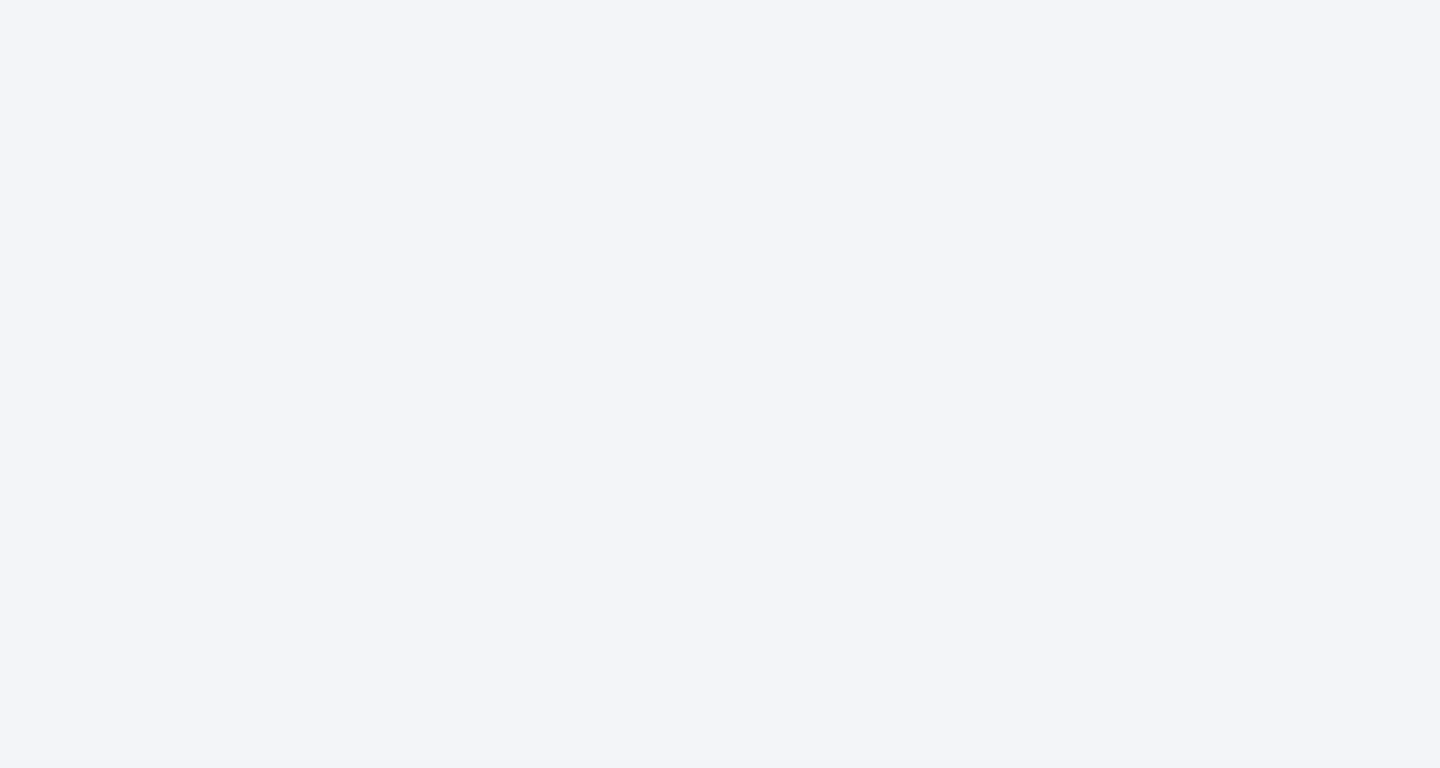 scroll, scrollTop: 56, scrollLeft: 0, axis: vertical 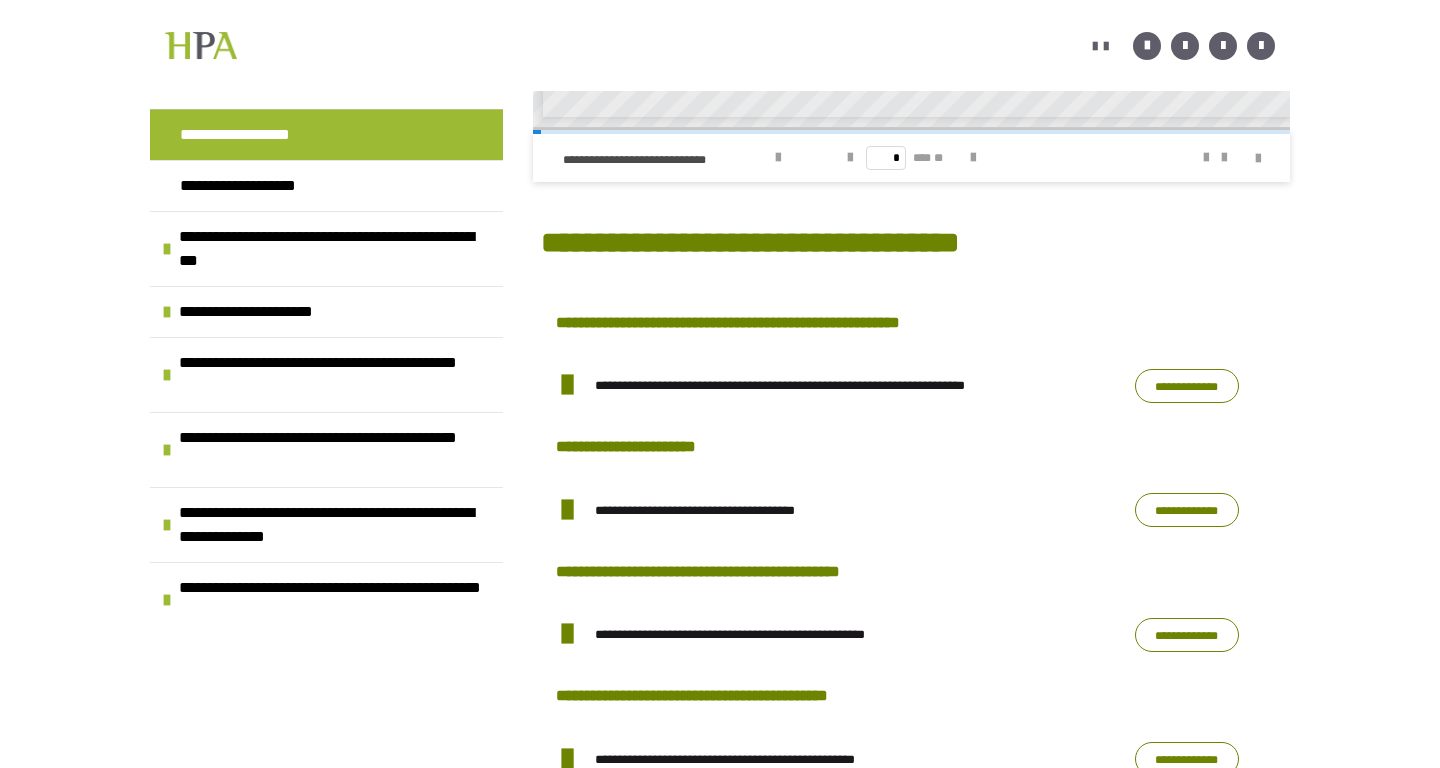 click on "**********" at bounding box center (1187, 510) 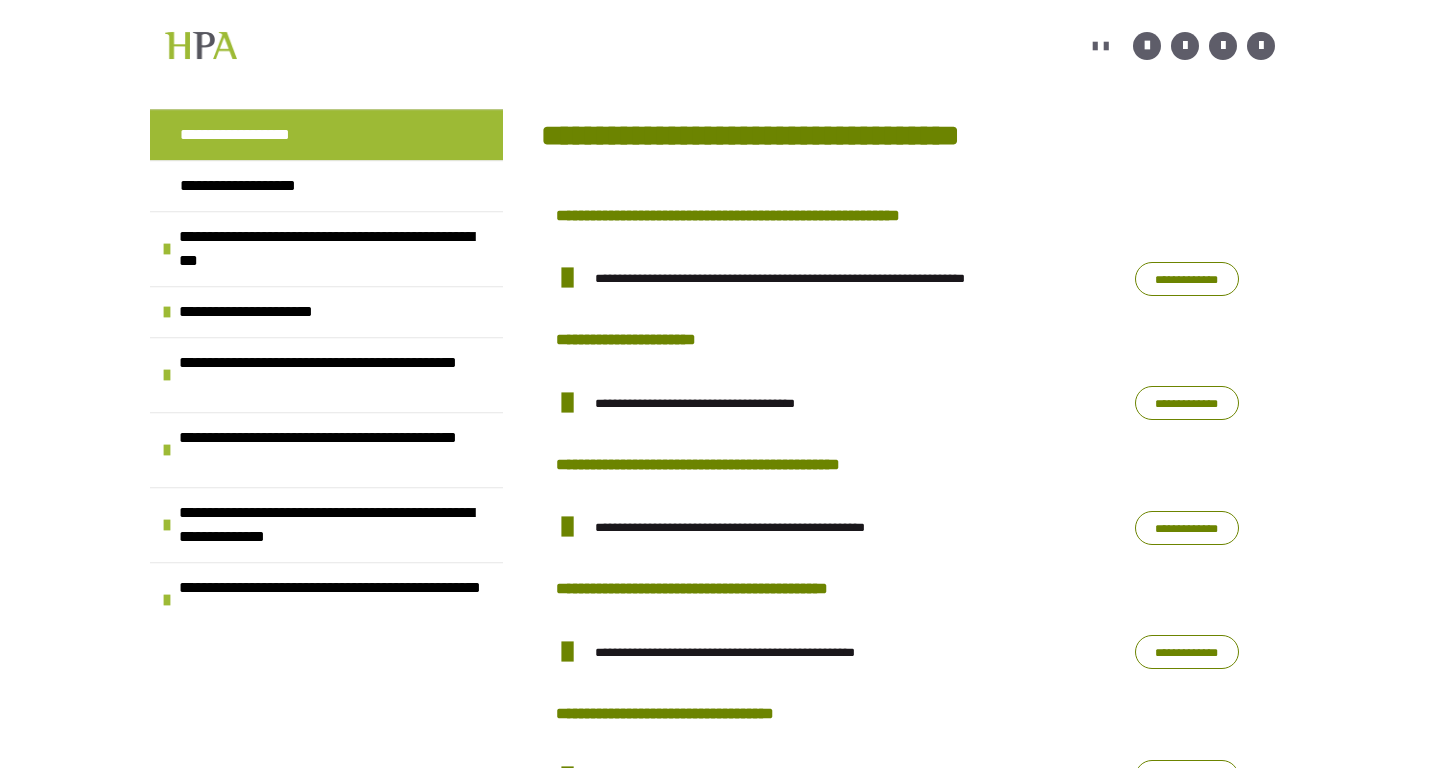 scroll, scrollTop: 1136, scrollLeft: 0, axis: vertical 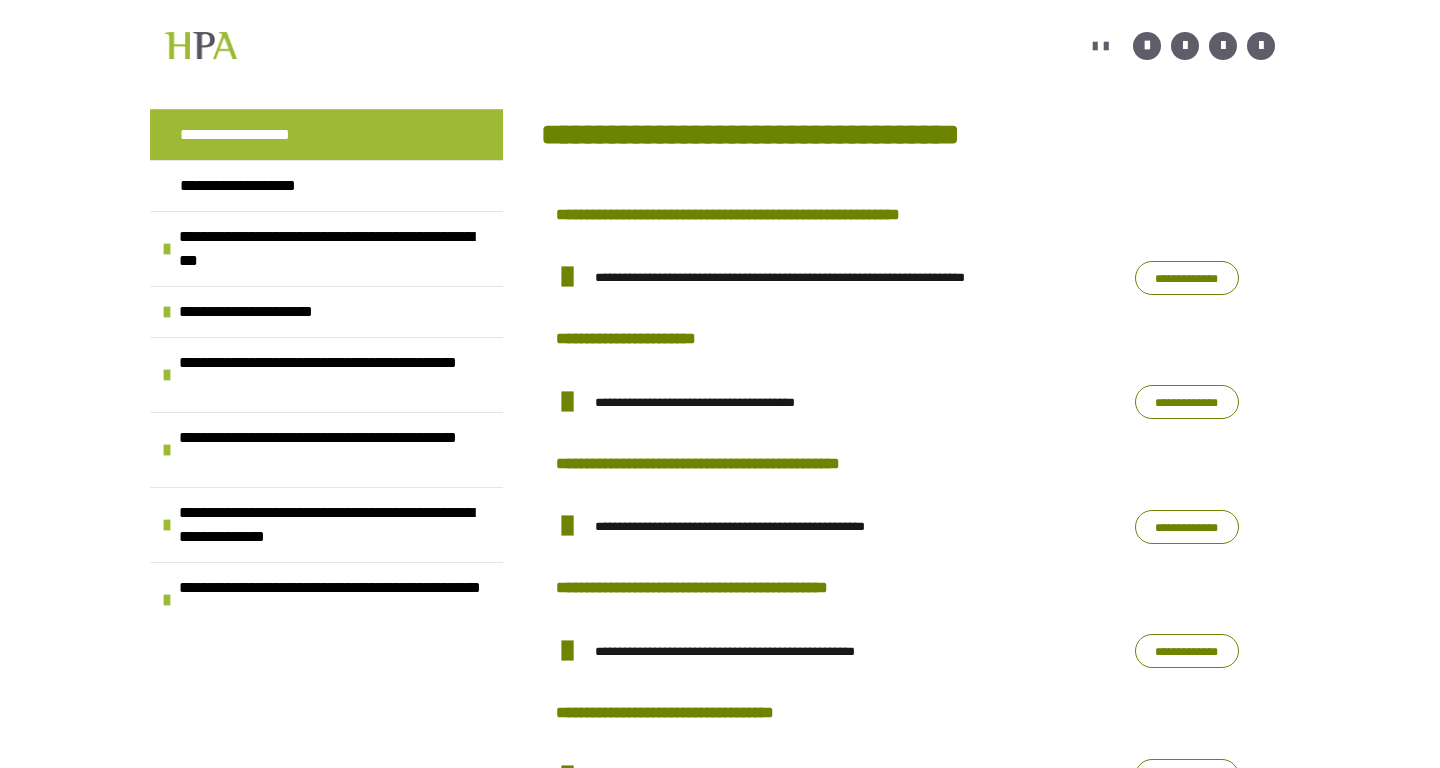click on "**********" at bounding box center [1187, 527] 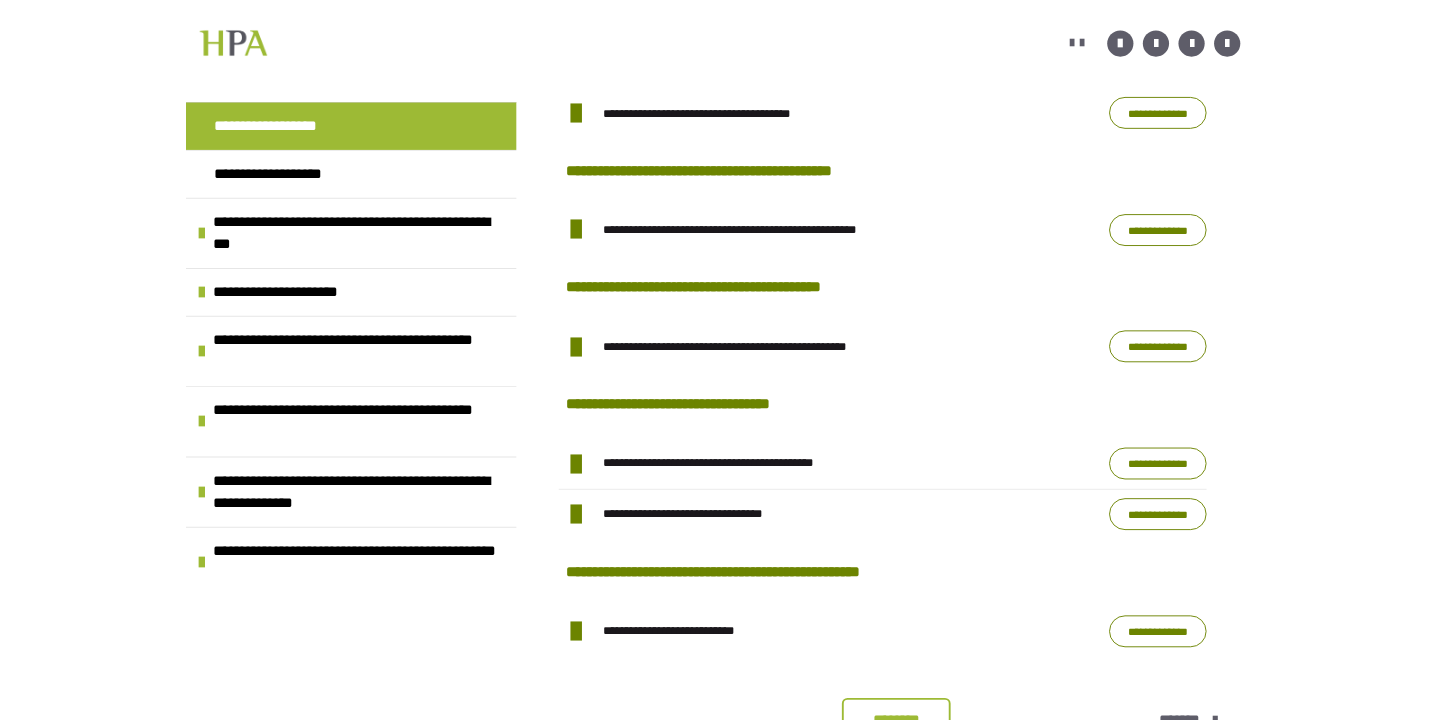 scroll, scrollTop: 1460, scrollLeft: 0, axis: vertical 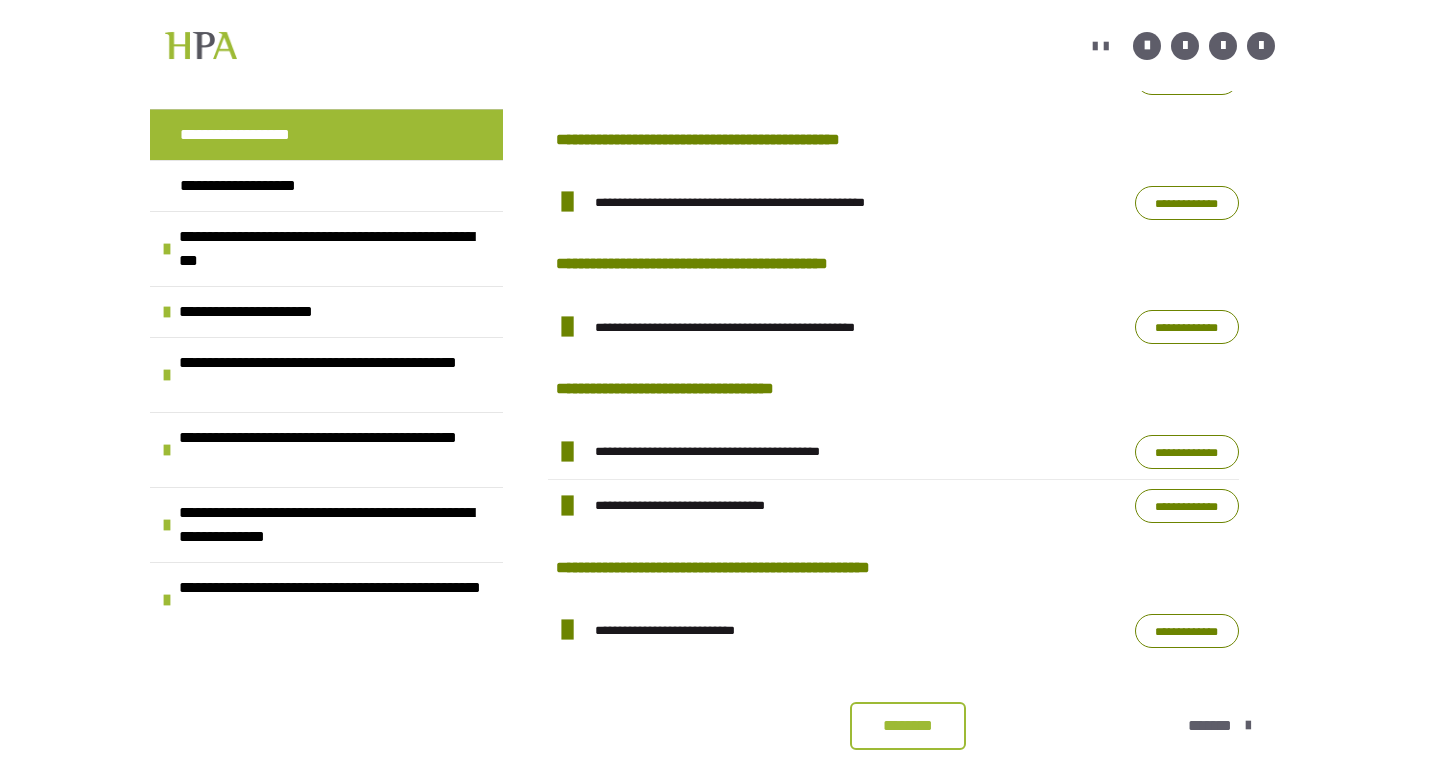 click on "**********" at bounding box center (1187, 452) 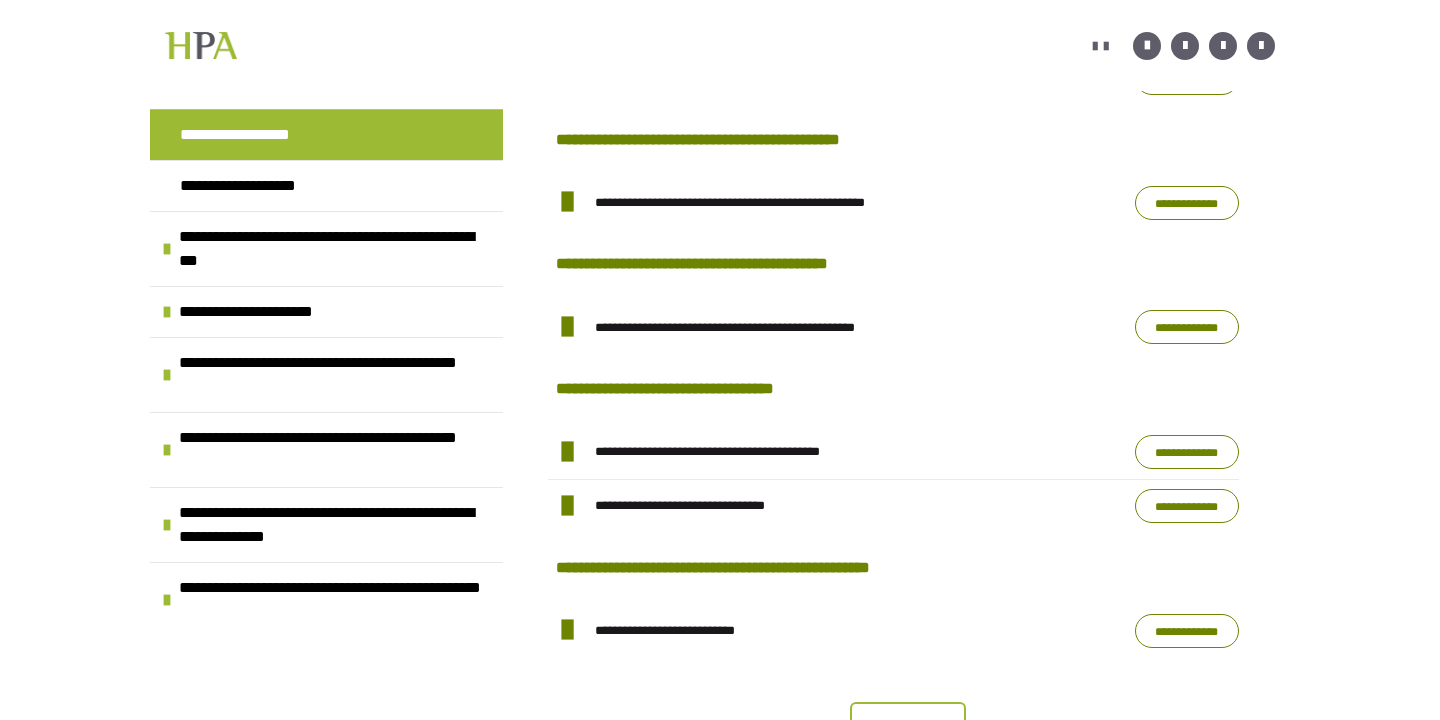click on "**********" at bounding box center (1187, 452) 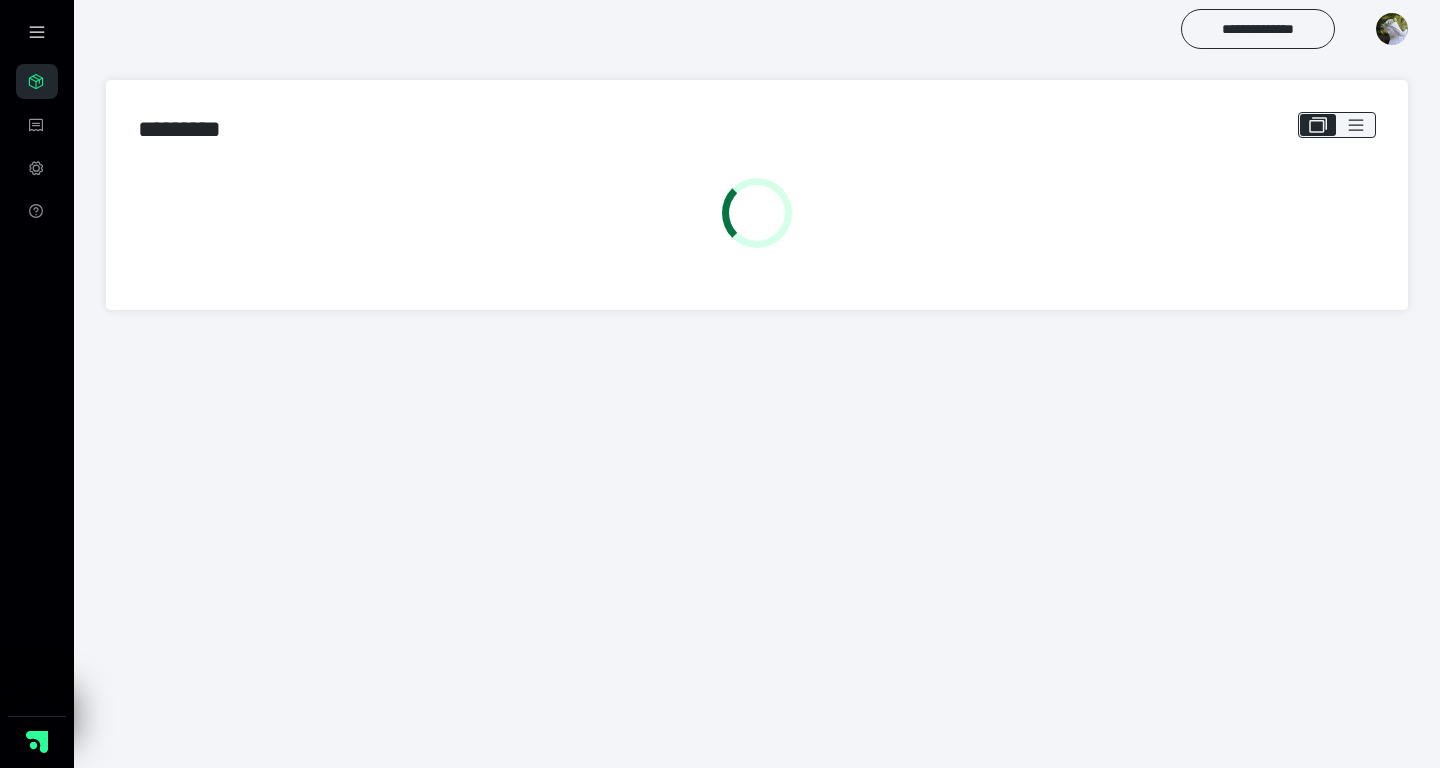 scroll, scrollTop: 0, scrollLeft: 0, axis: both 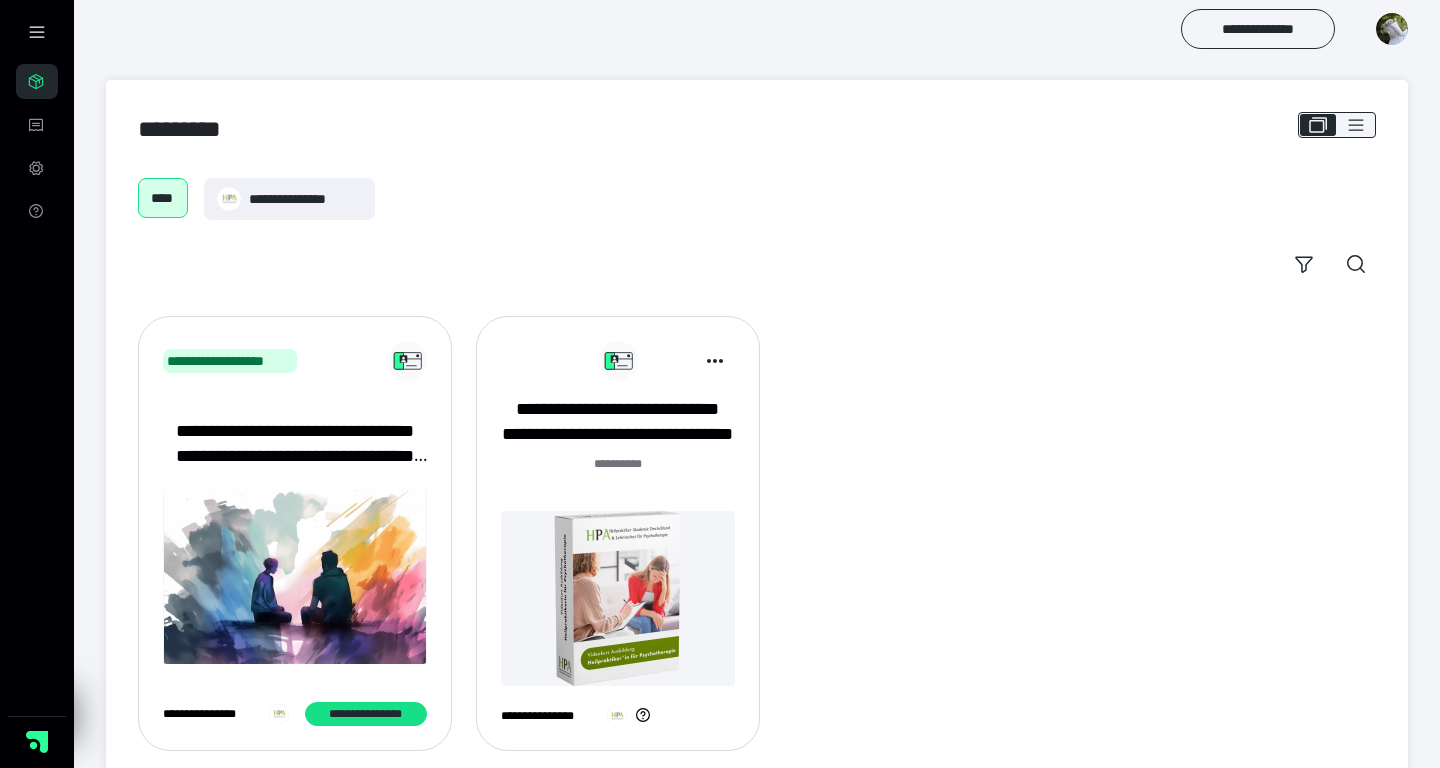 click on "*******   **" at bounding box center [618, 475] 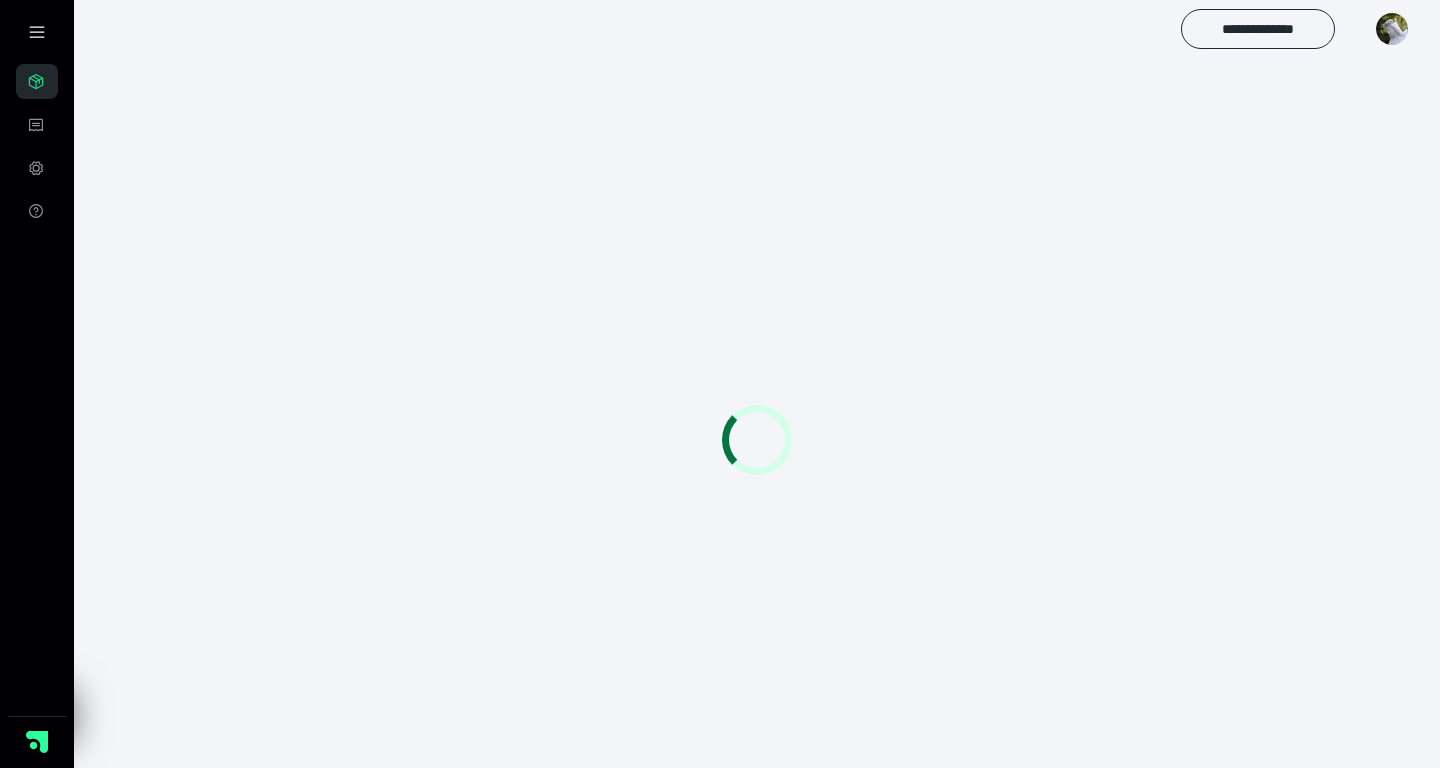 scroll, scrollTop: 0, scrollLeft: 0, axis: both 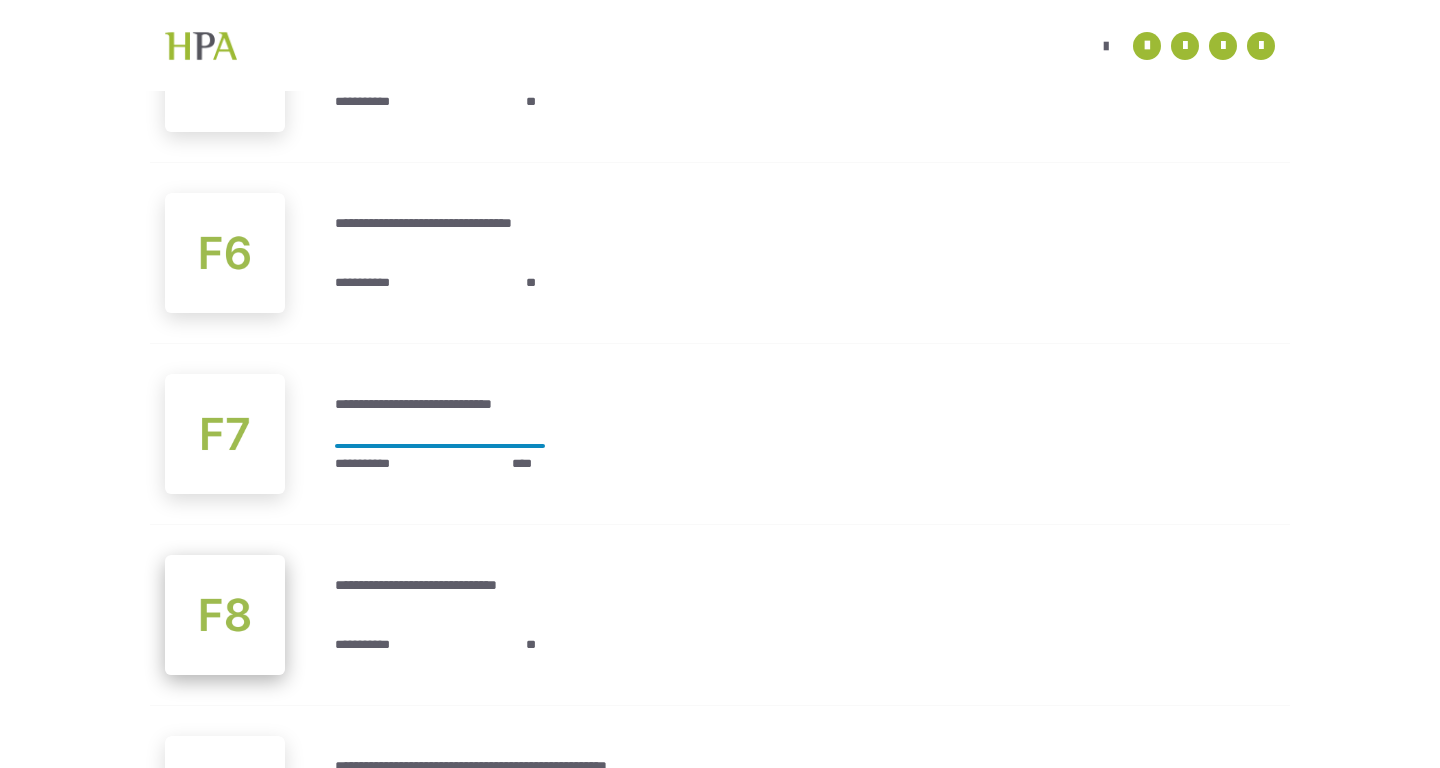 click at bounding box center [225, 615] 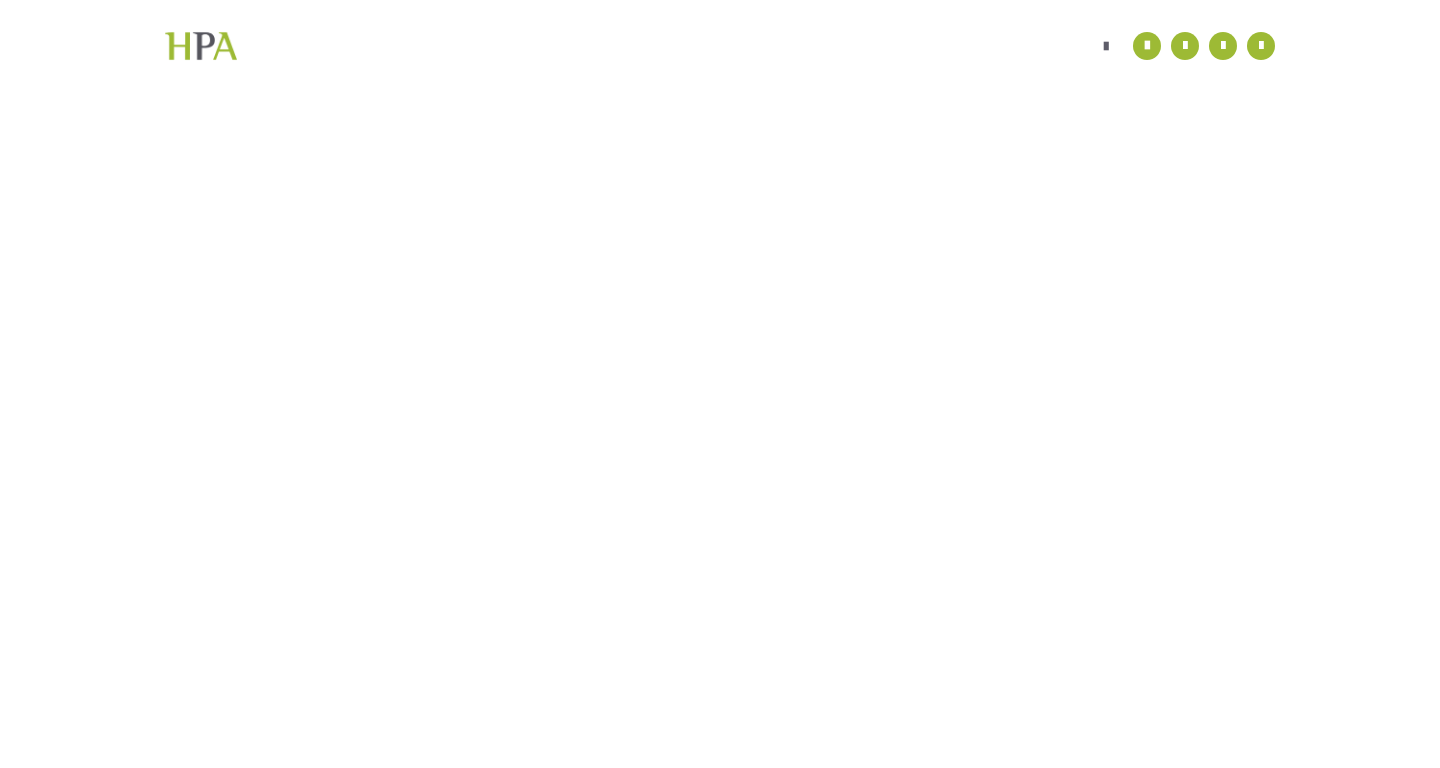 scroll, scrollTop: 56, scrollLeft: 0, axis: vertical 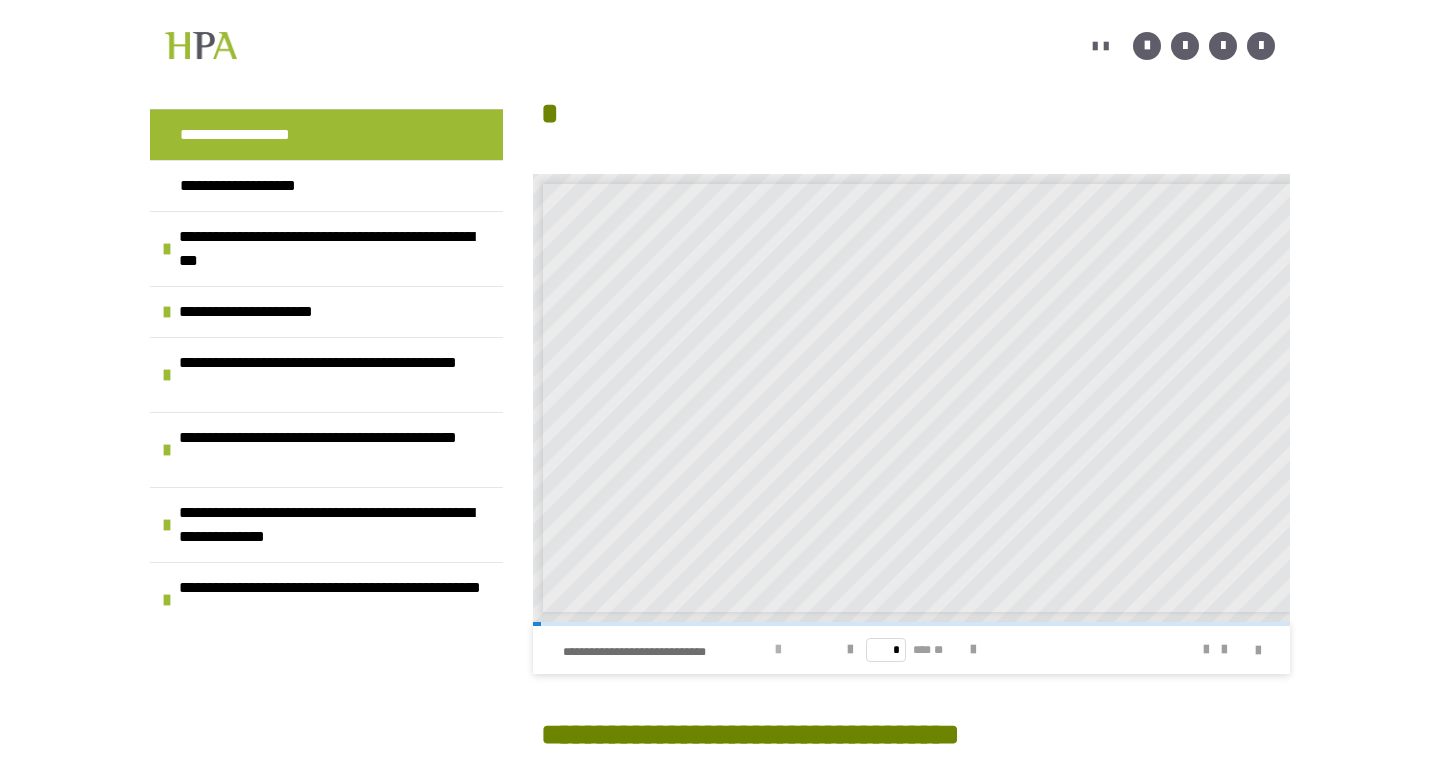 click on "**********" at bounding box center [666, 652] 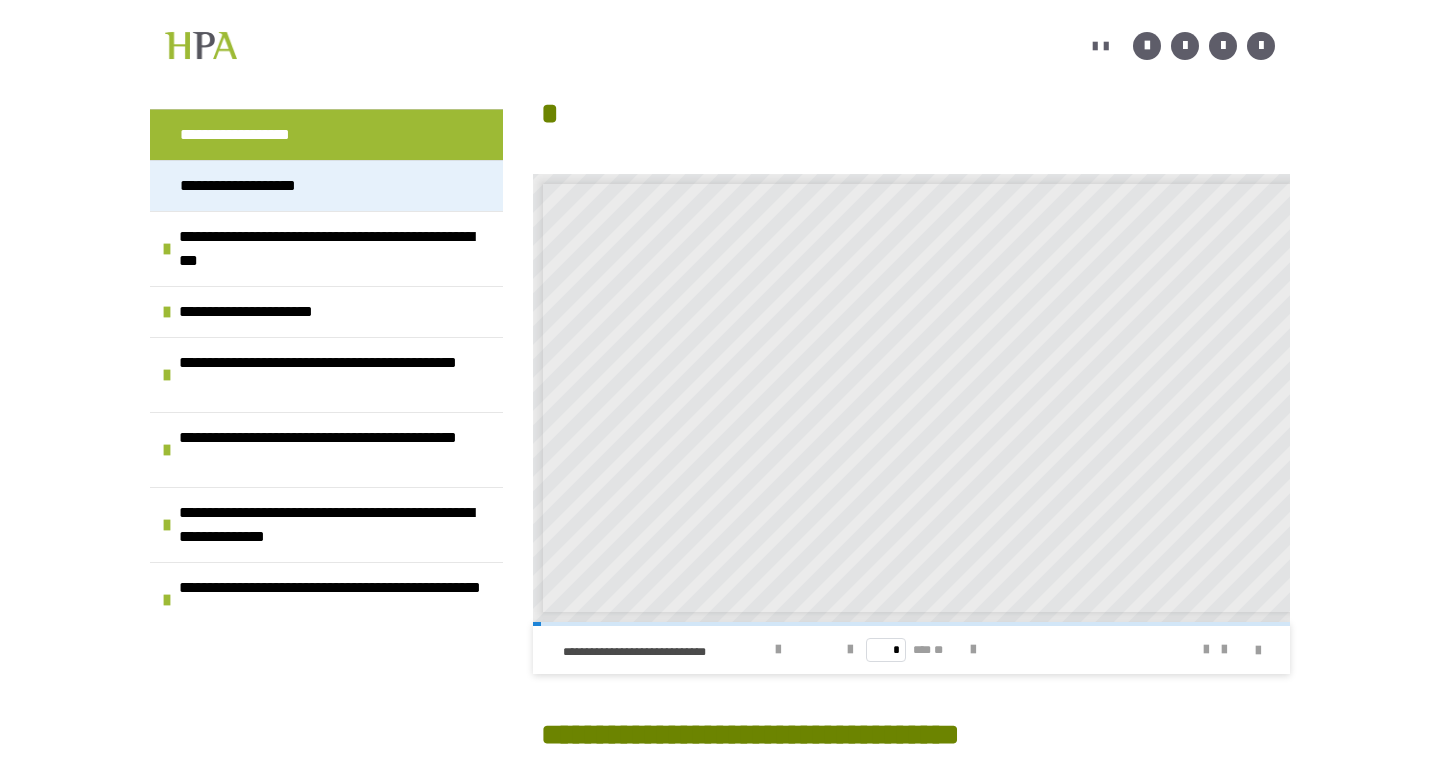 click on "**********" at bounding box center [257, 186] 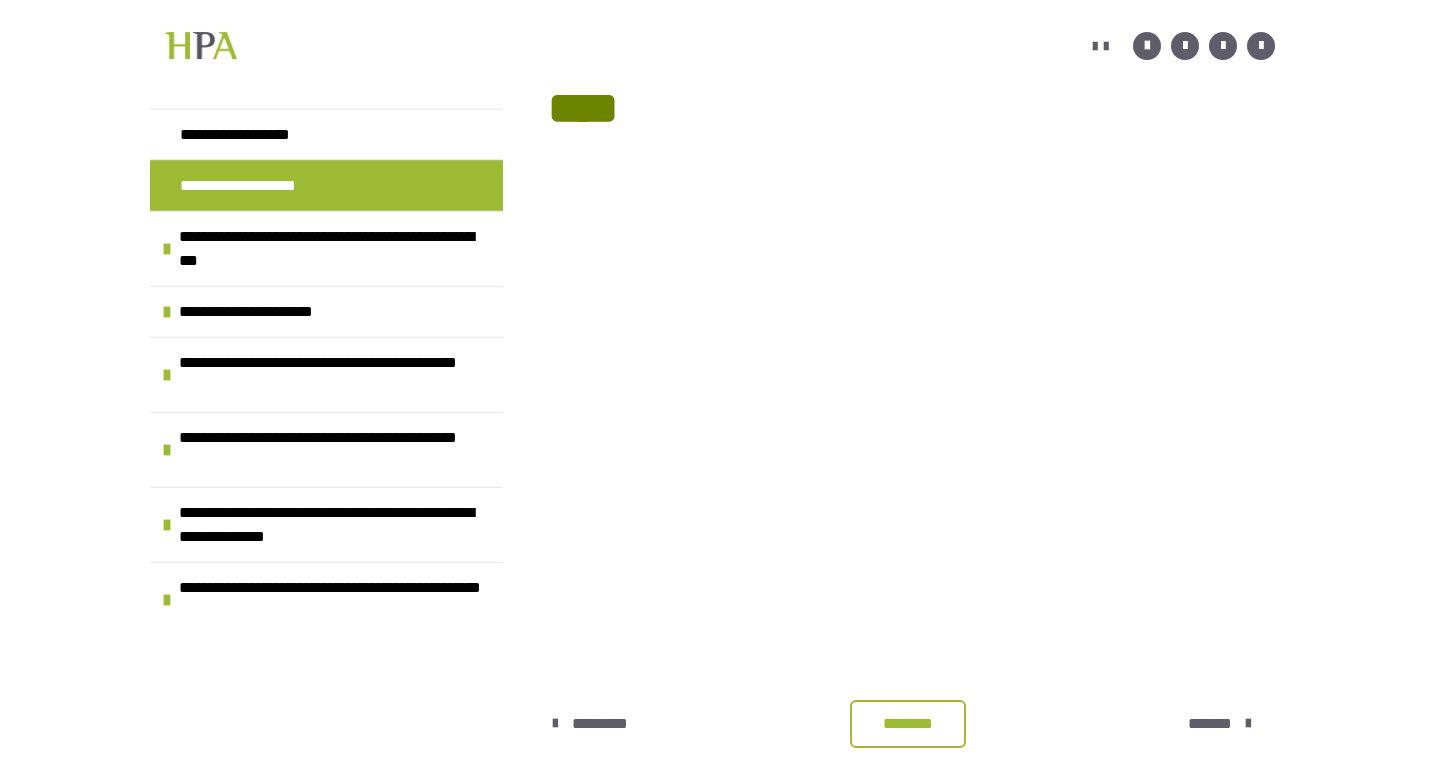 scroll, scrollTop: 453, scrollLeft: 0, axis: vertical 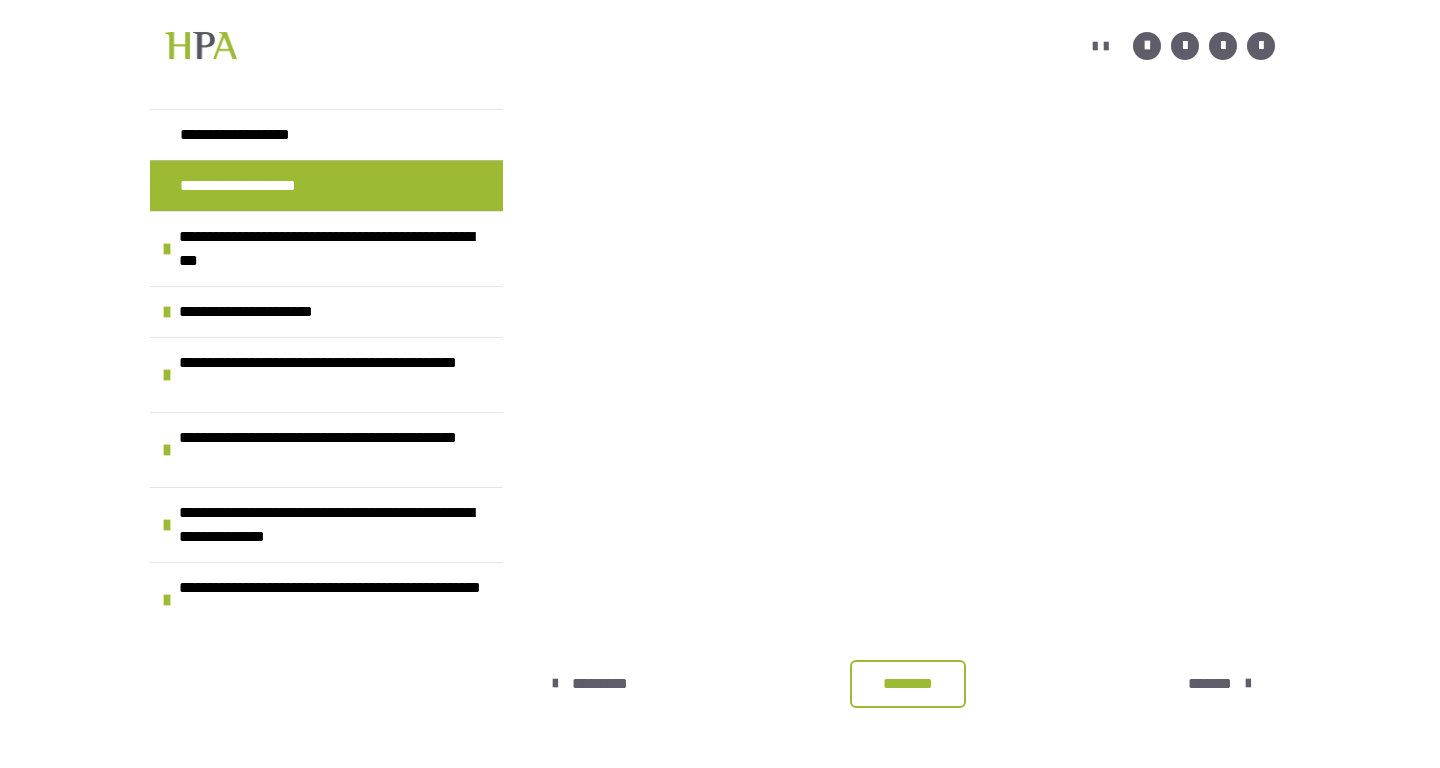 click on "********" at bounding box center (908, 684) 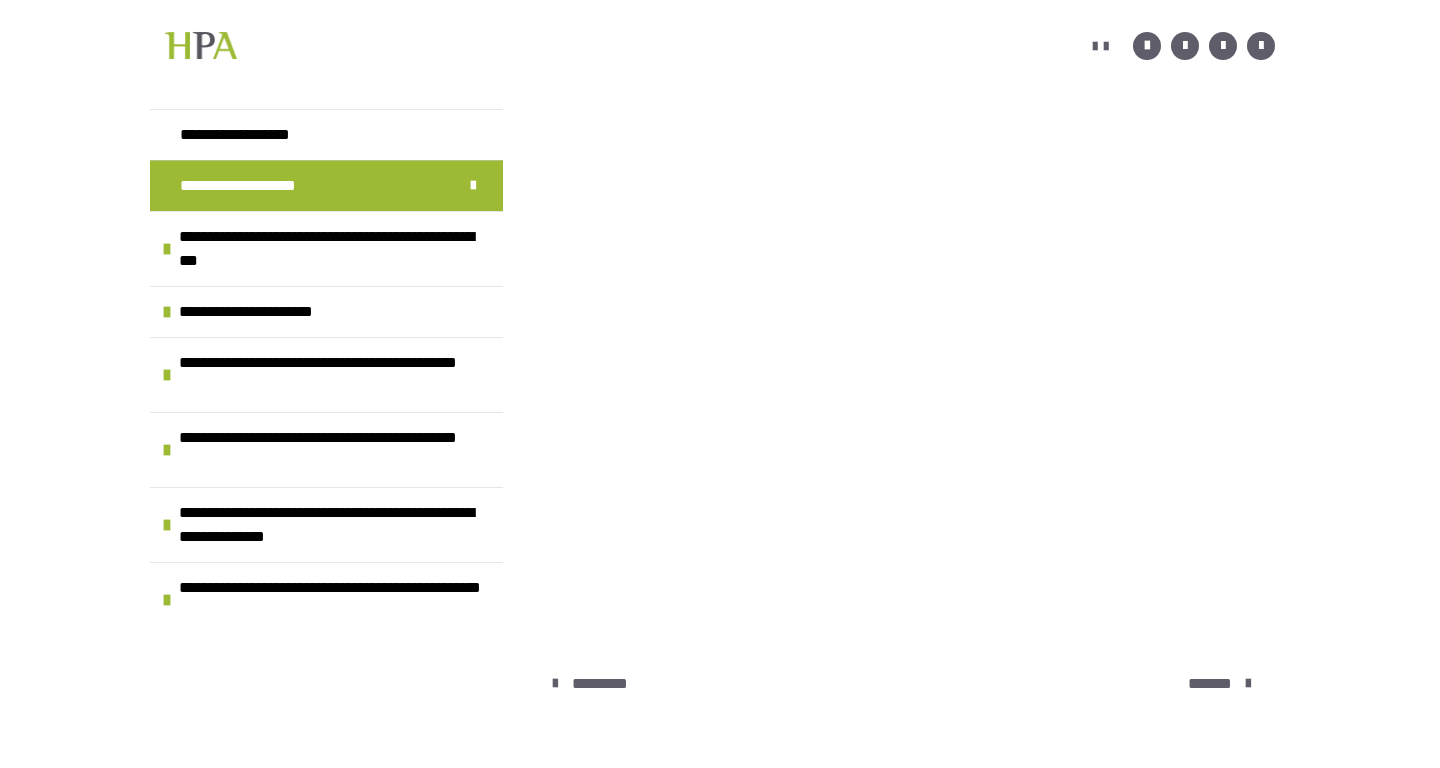 click at bounding box center (1248, 684) 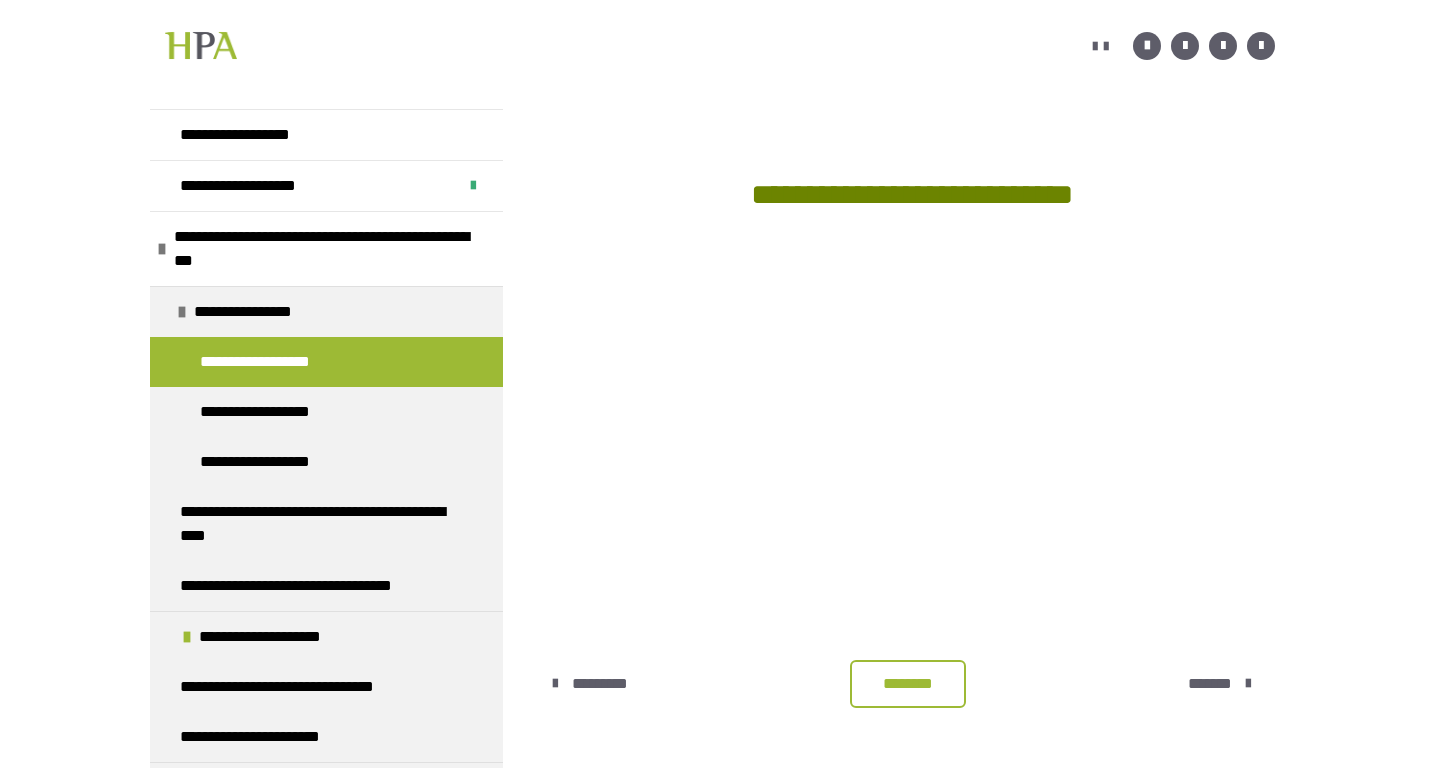 scroll, scrollTop: 1362, scrollLeft: 0, axis: vertical 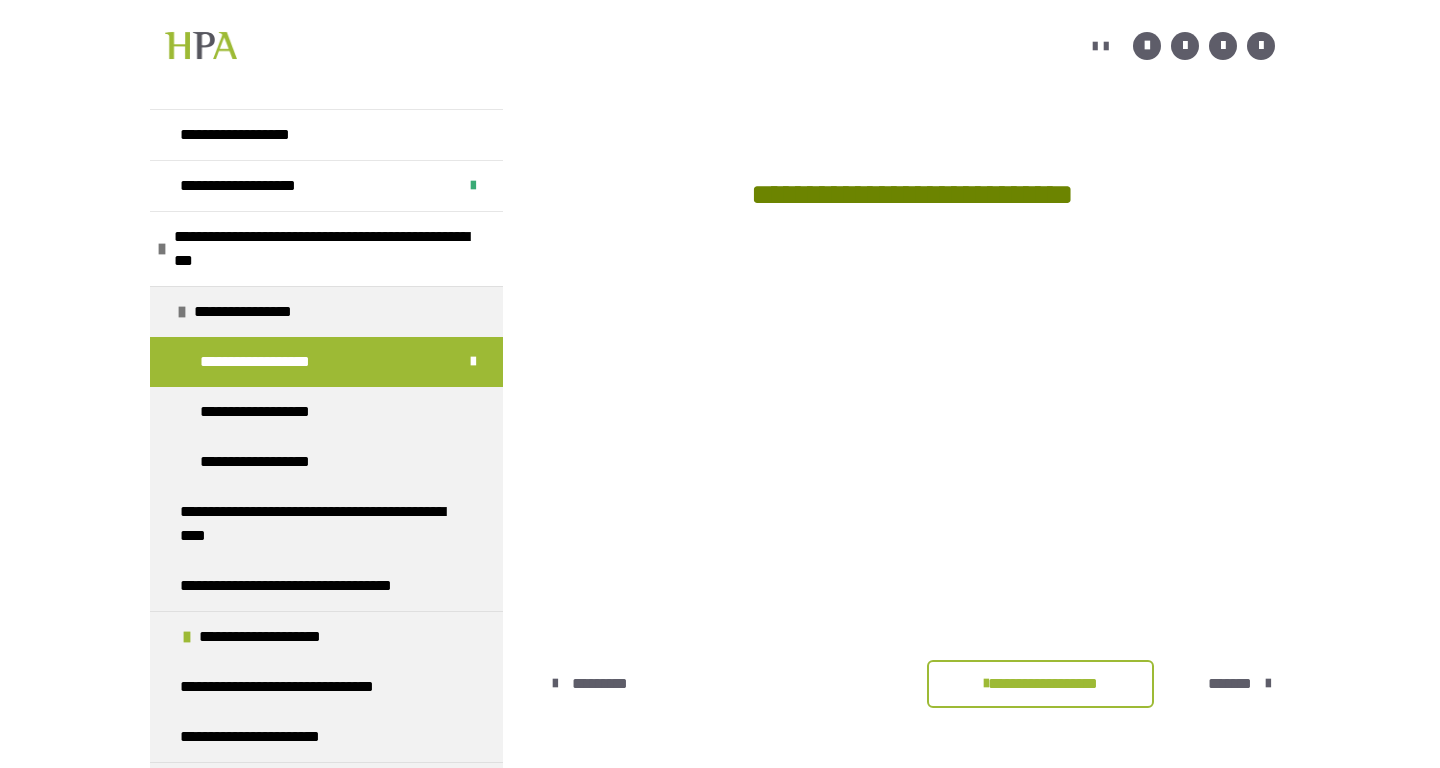 click on "*******" at bounding box center (1230, 684) 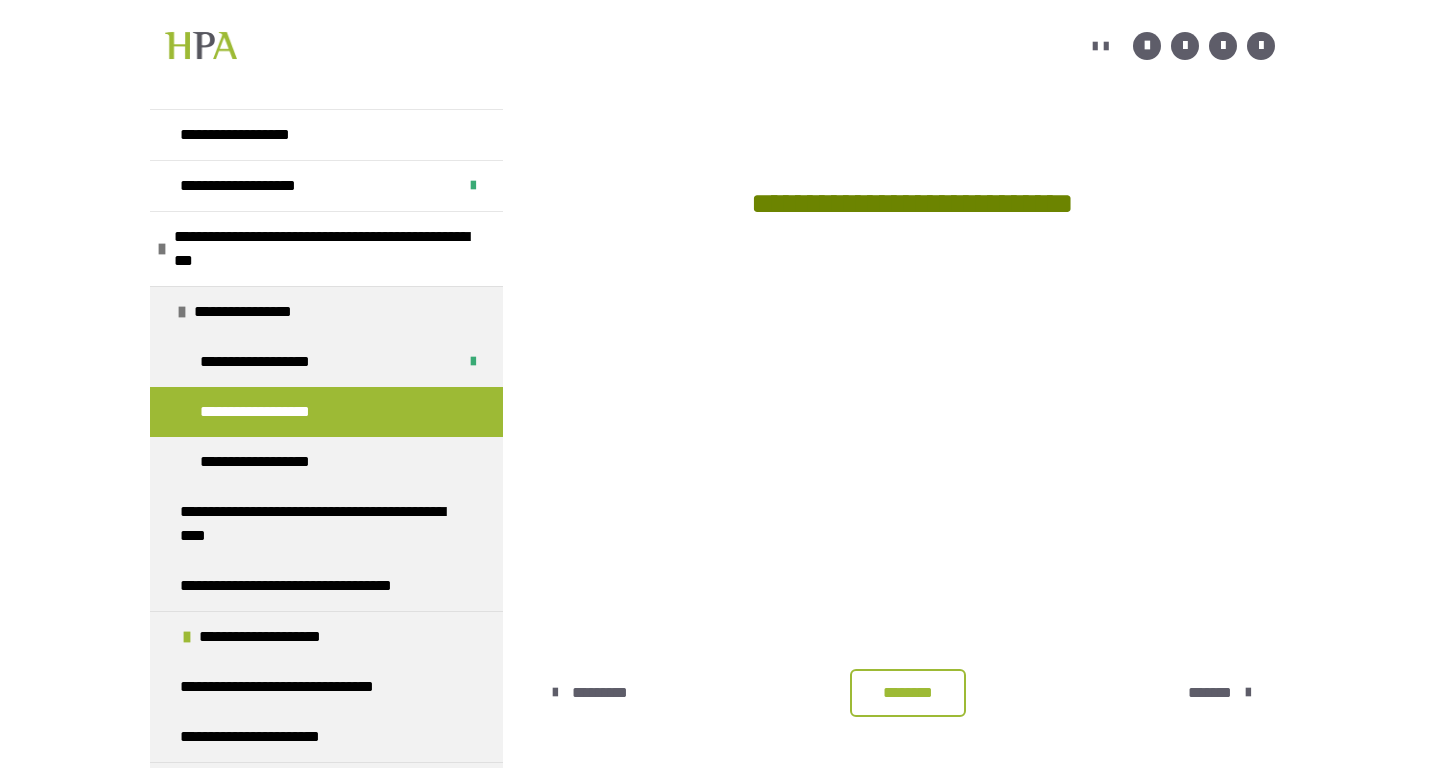 scroll, scrollTop: 1362, scrollLeft: 0, axis: vertical 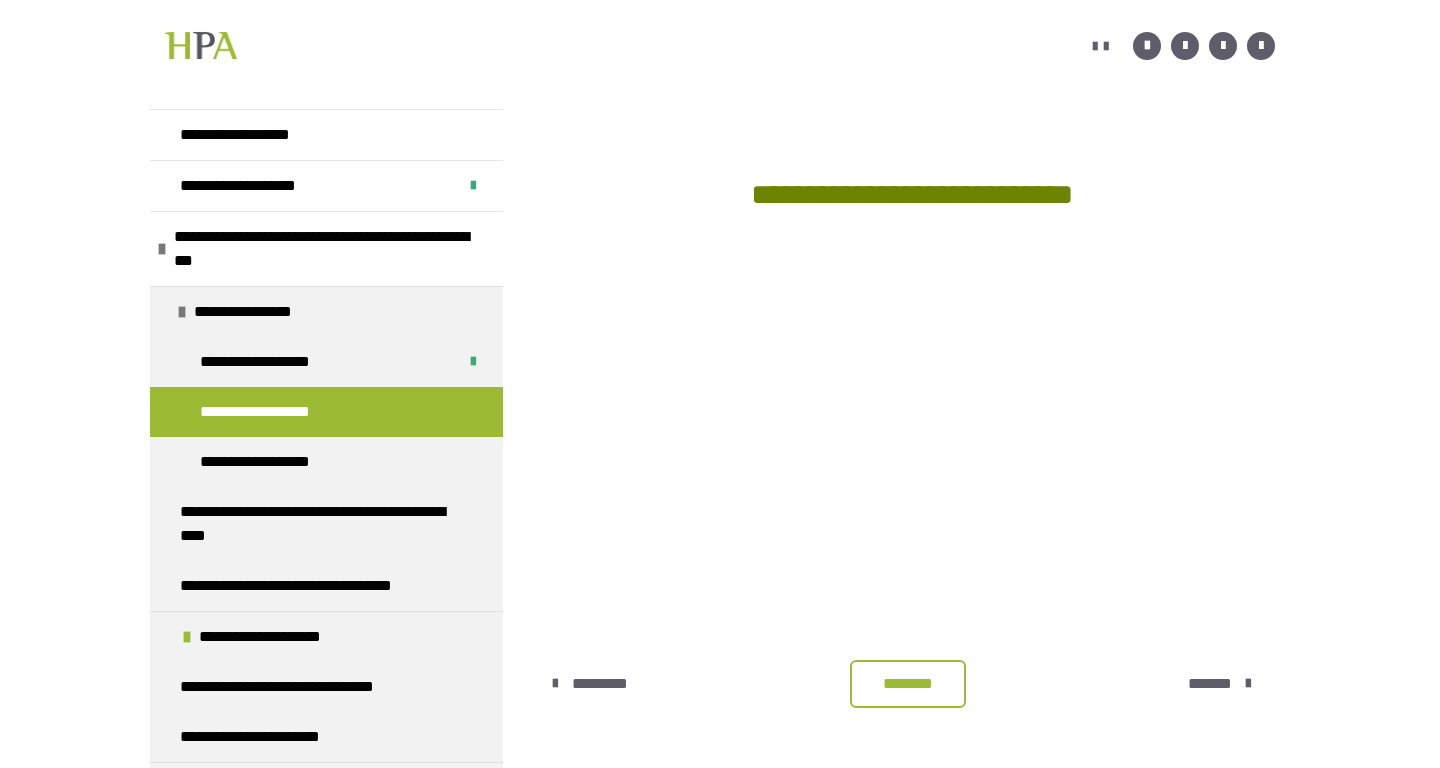 click on "********" at bounding box center [908, 684] 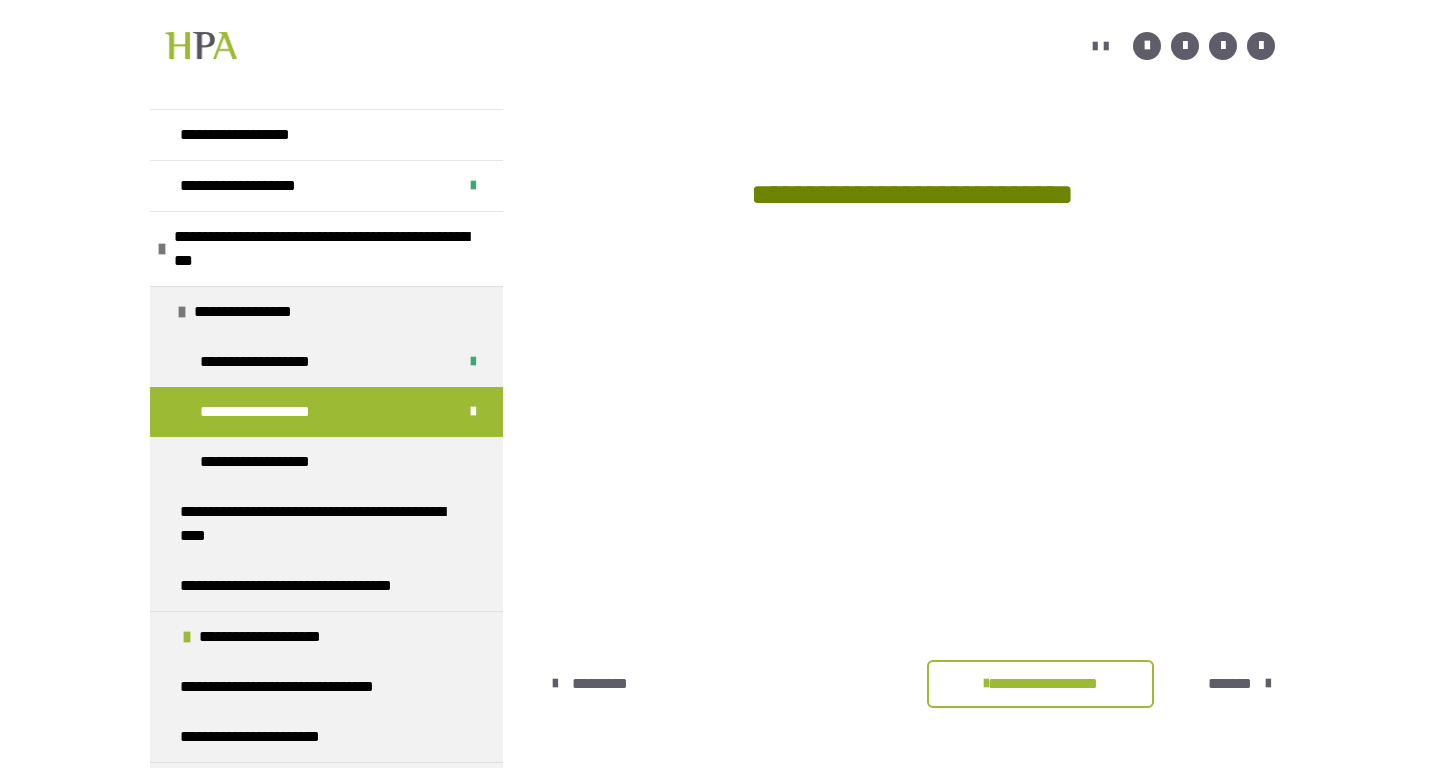 click on "*******" at bounding box center [1230, 684] 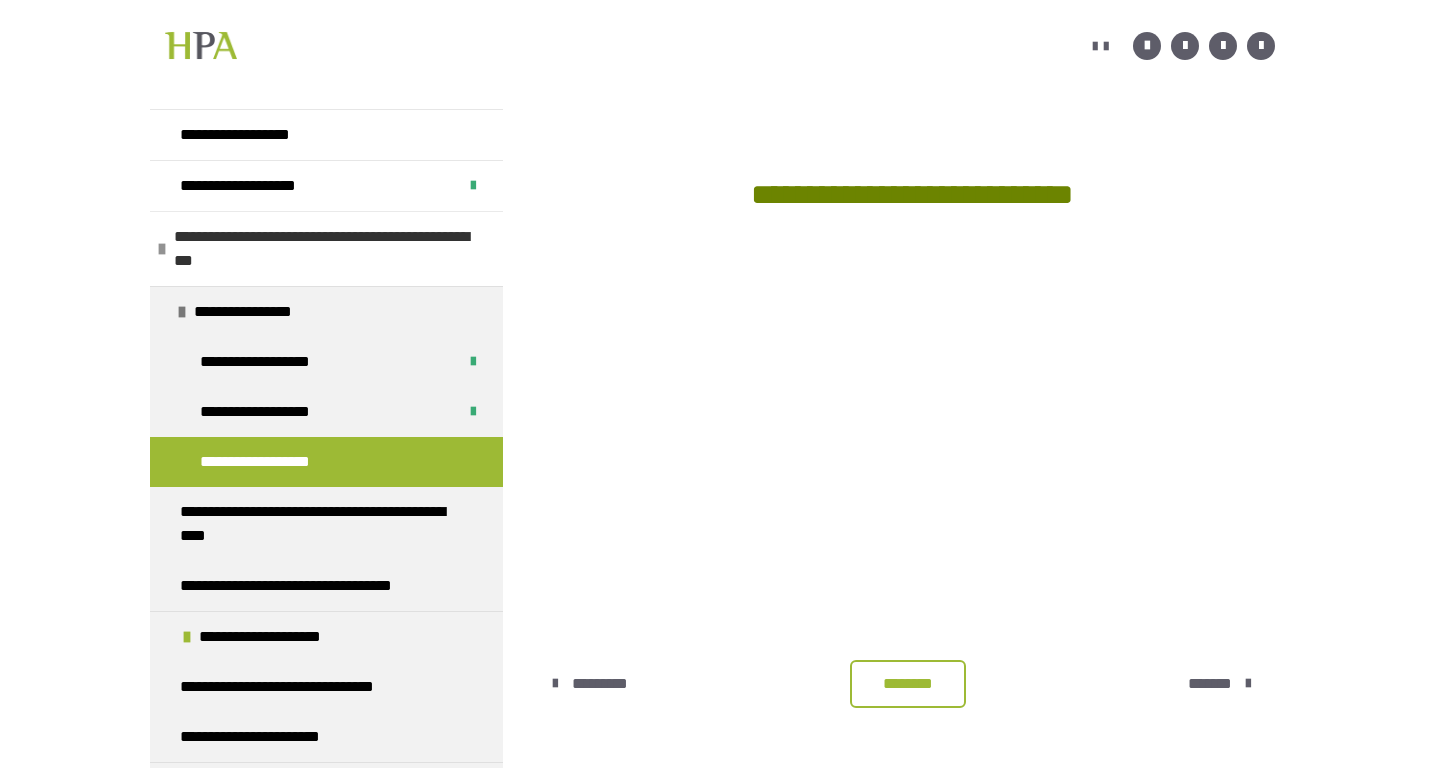 click on "**********" at bounding box center [331, 249] 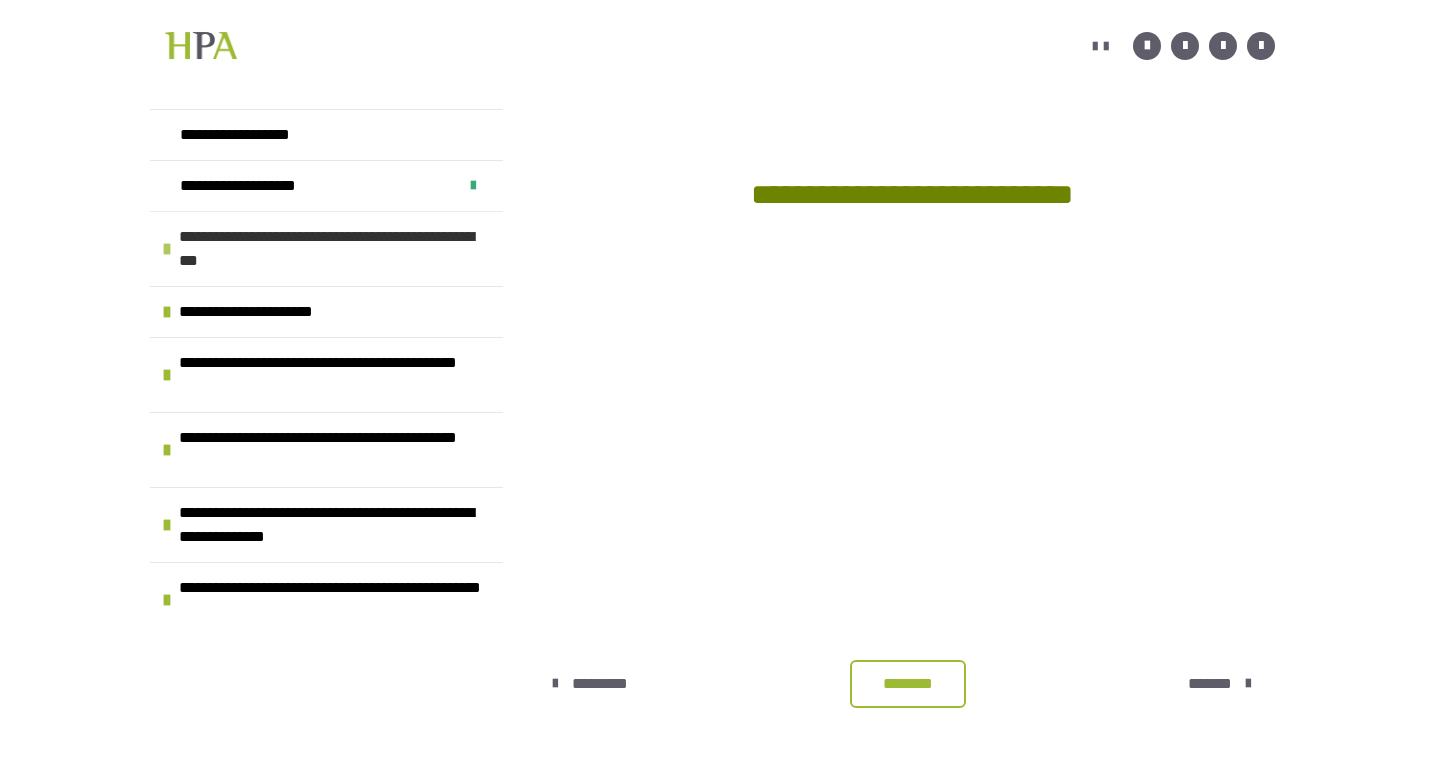 click on "**********" at bounding box center (336, 249) 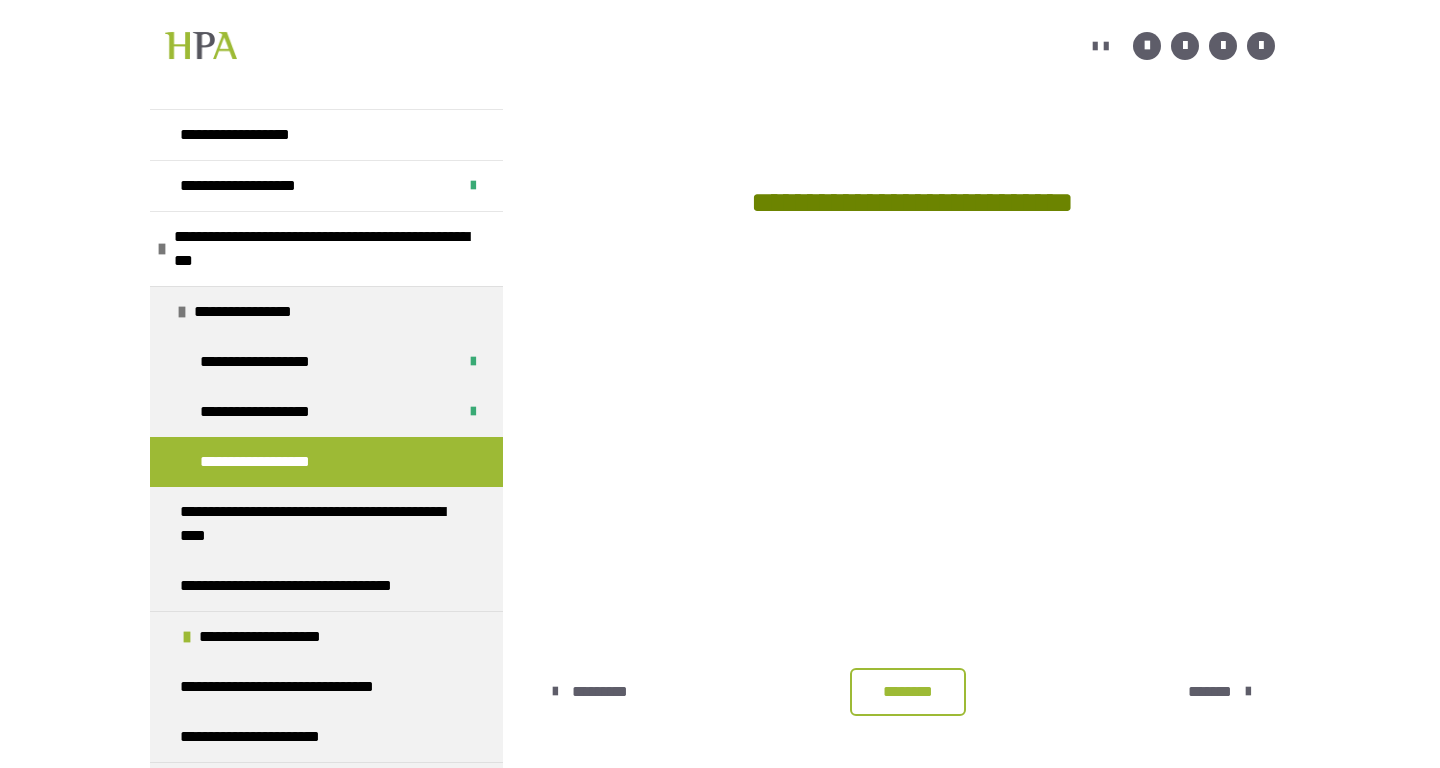 scroll, scrollTop: 1362, scrollLeft: 0, axis: vertical 